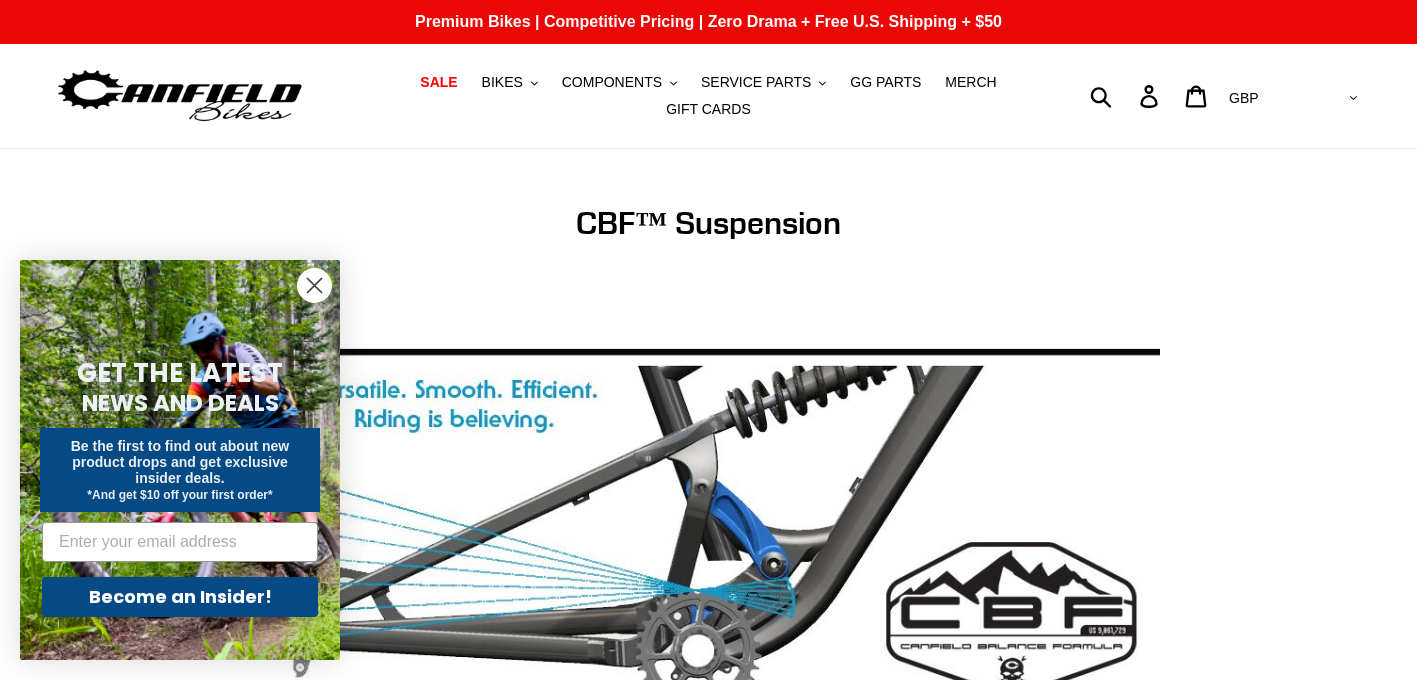 scroll, scrollTop: 0, scrollLeft: 0, axis: both 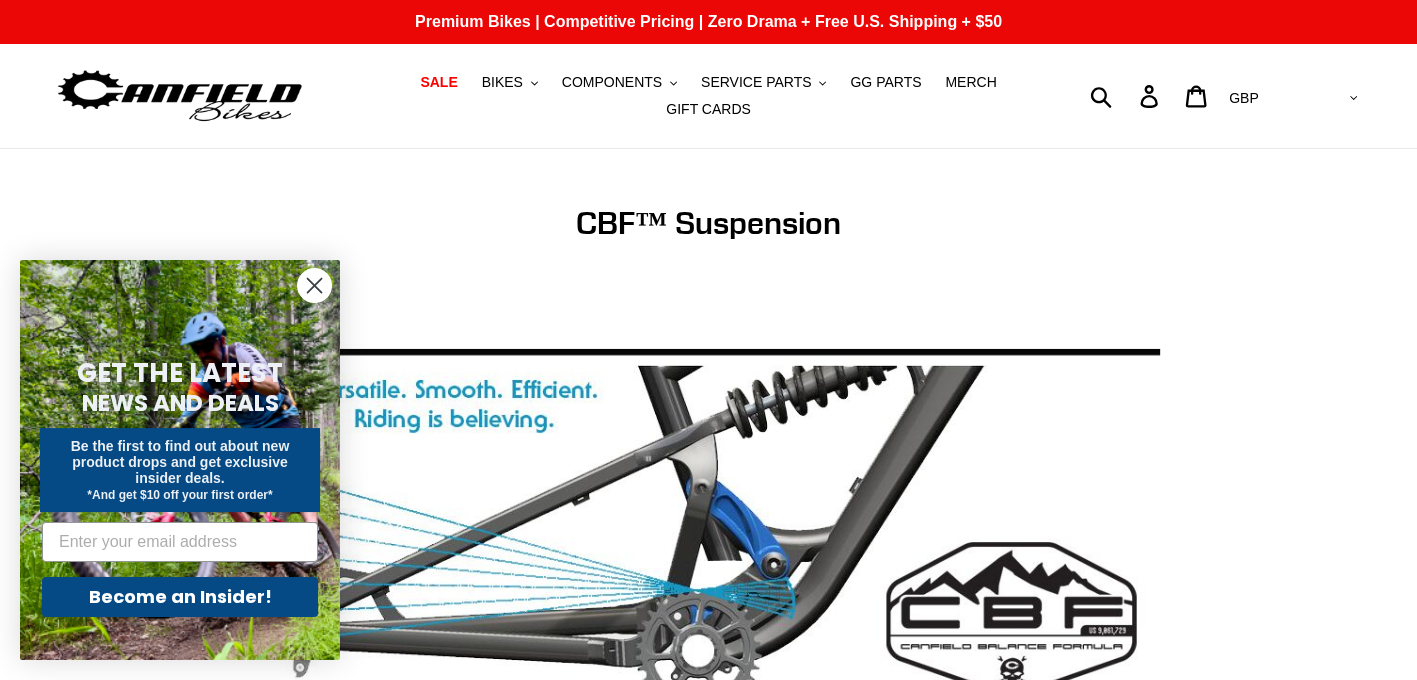 click 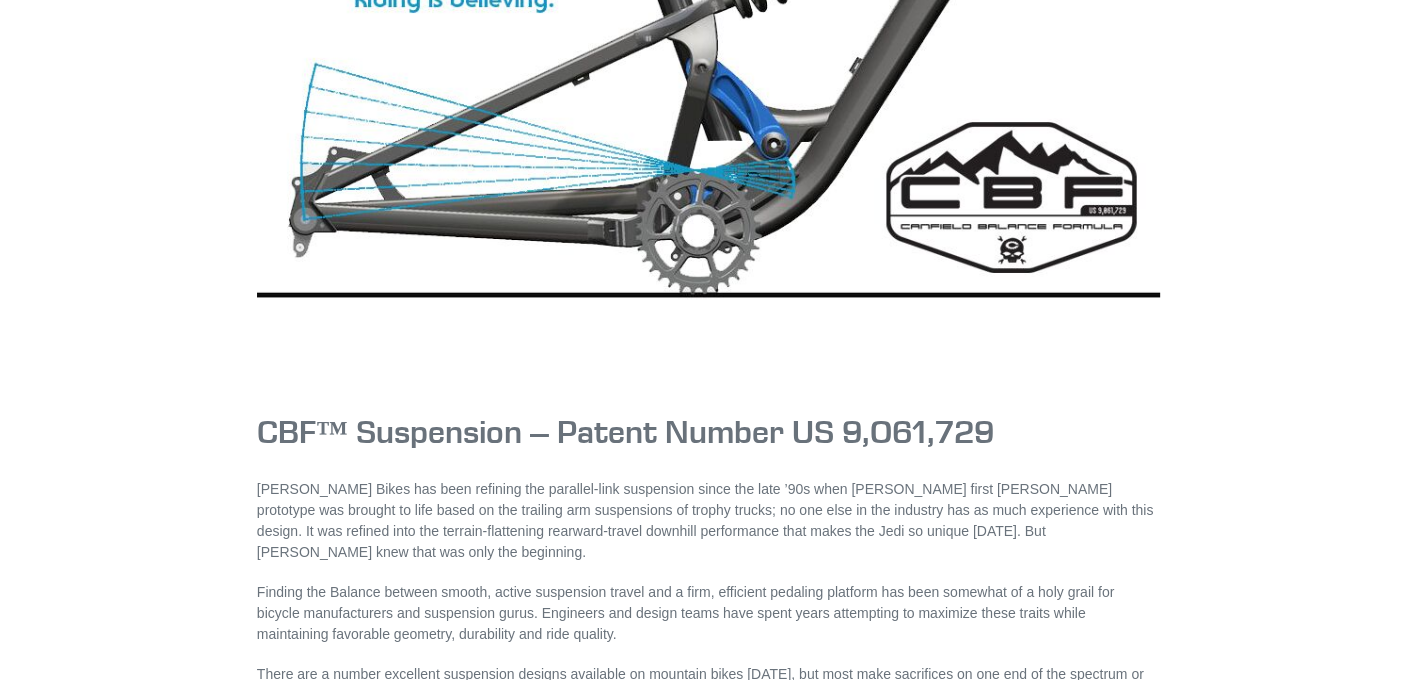 scroll, scrollTop: 448, scrollLeft: 0, axis: vertical 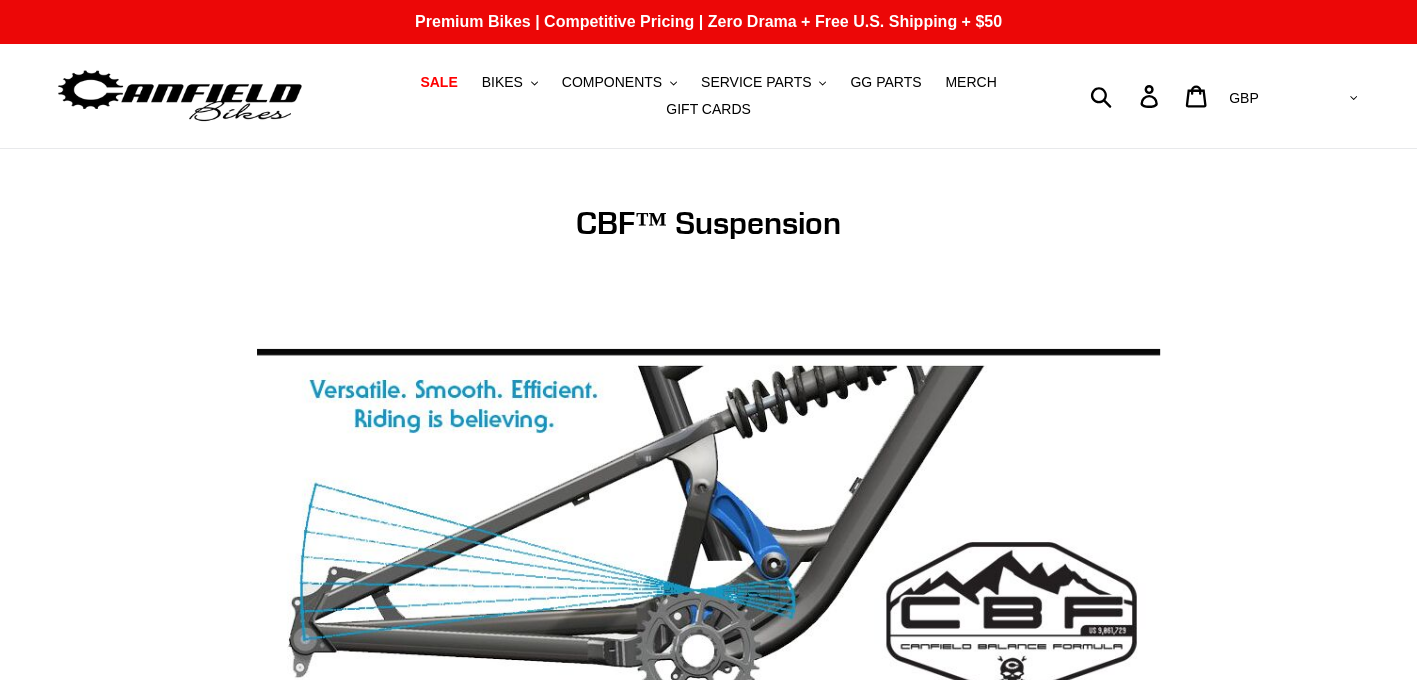 click at bounding box center (180, 96) 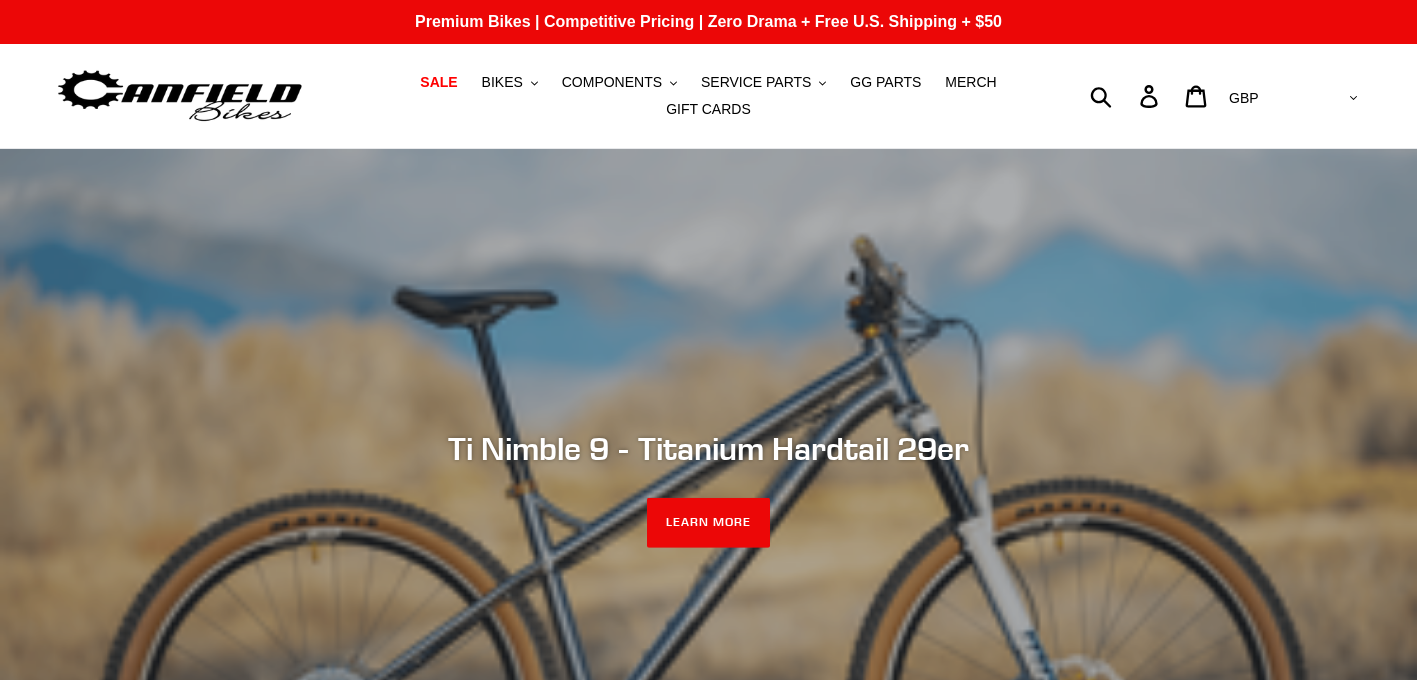 scroll, scrollTop: 0, scrollLeft: 0, axis: both 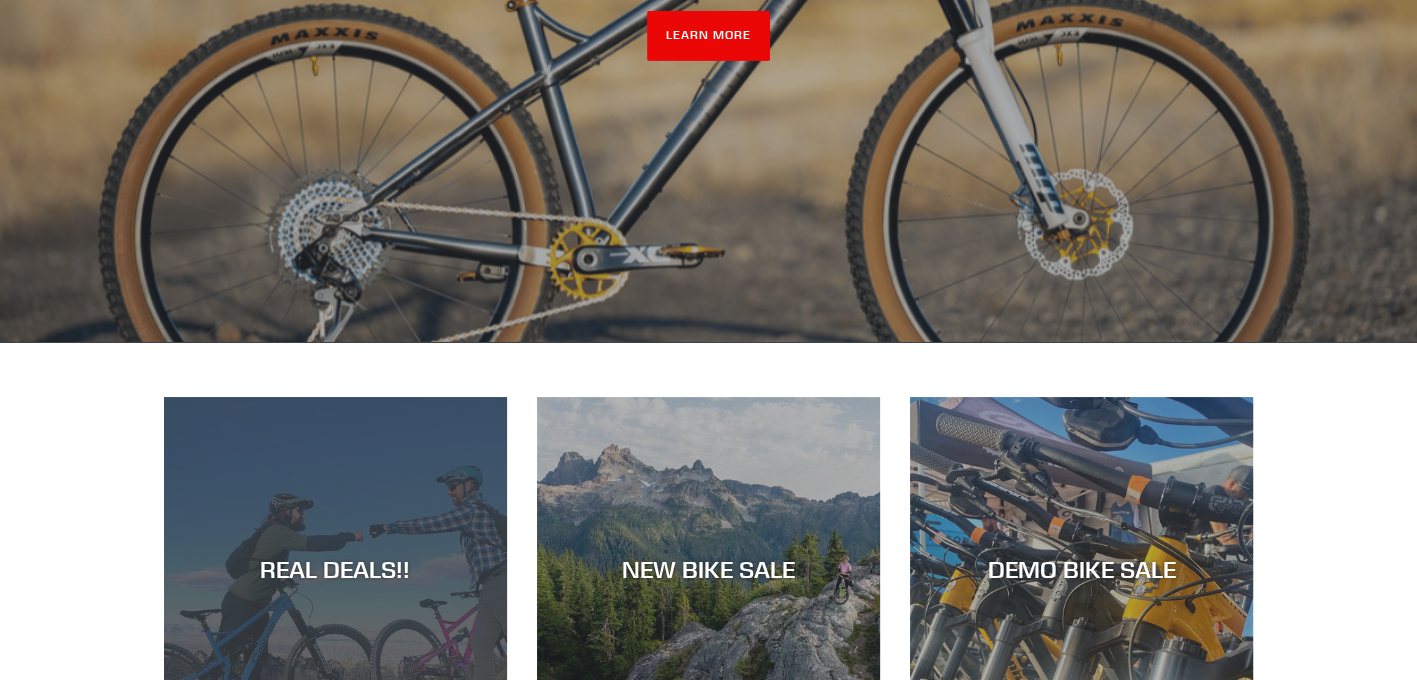 click on "REAL DEALS!!" at bounding box center (335, 740) 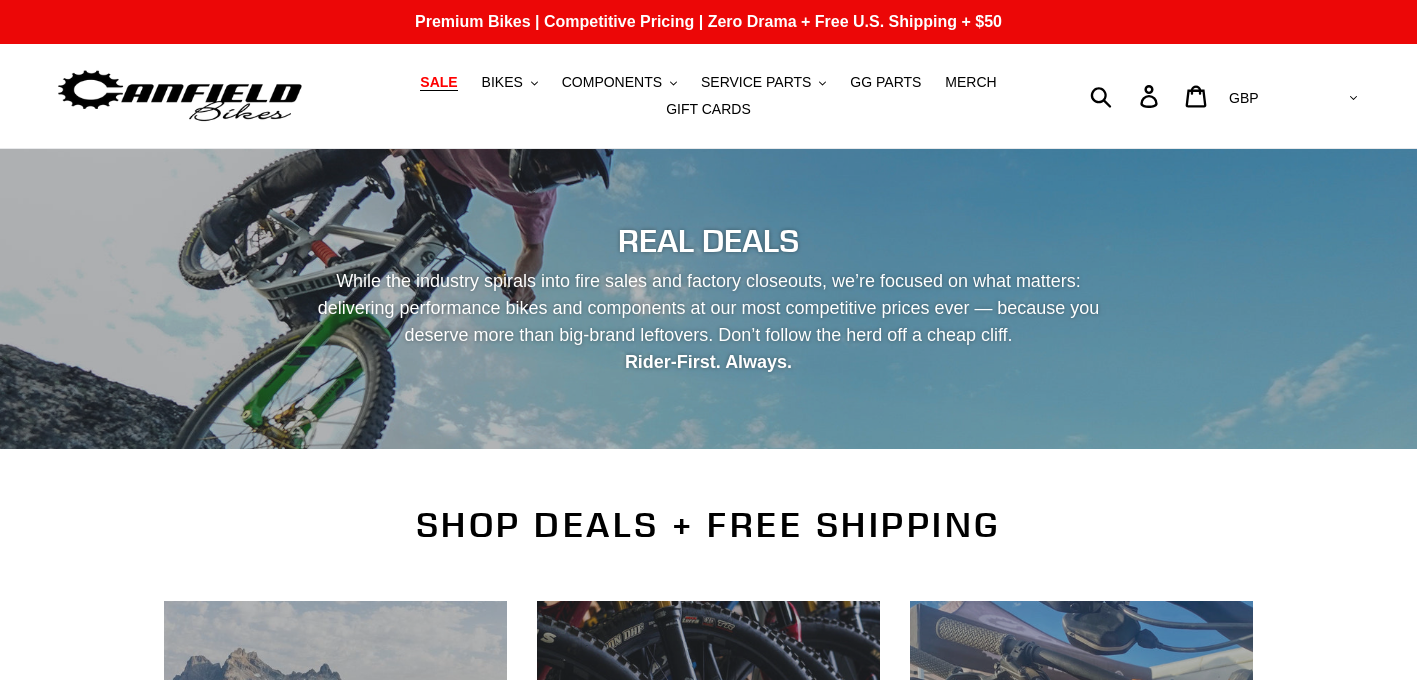 scroll, scrollTop: 0, scrollLeft: 0, axis: both 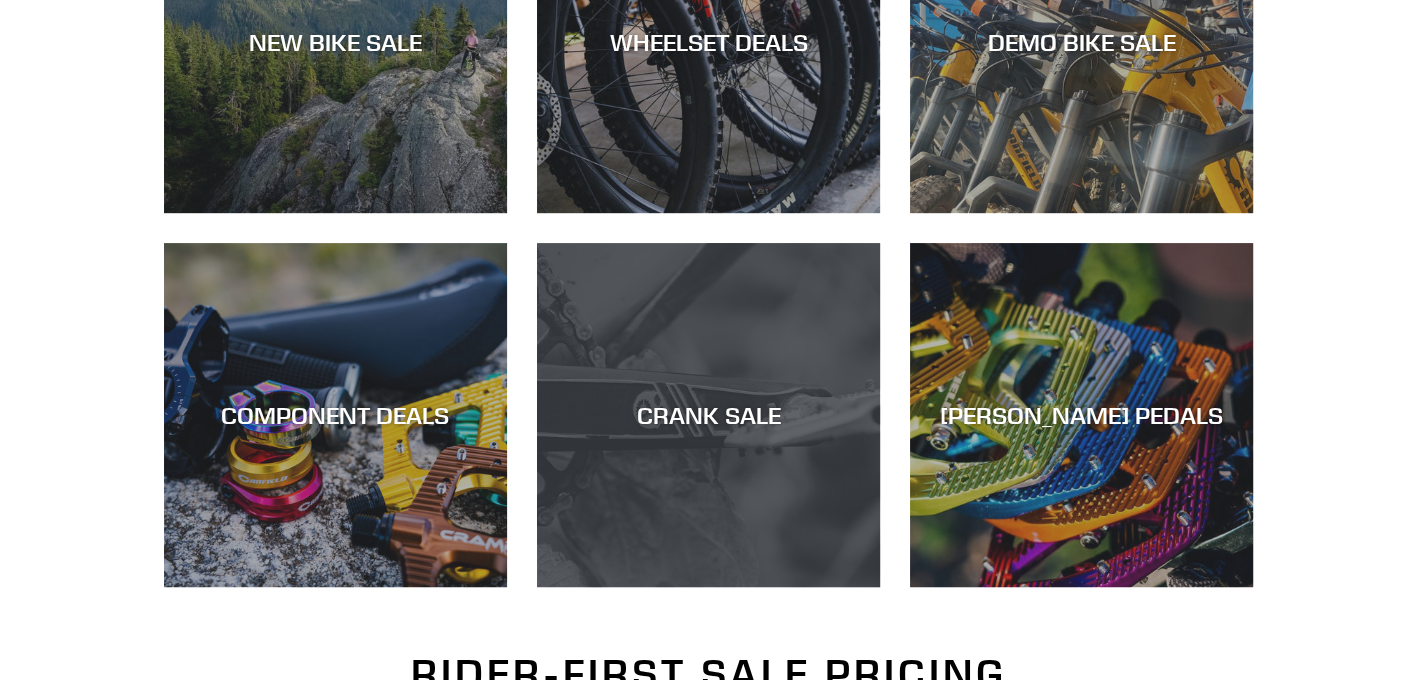 click on "CRANK SALE" at bounding box center (708, 415) 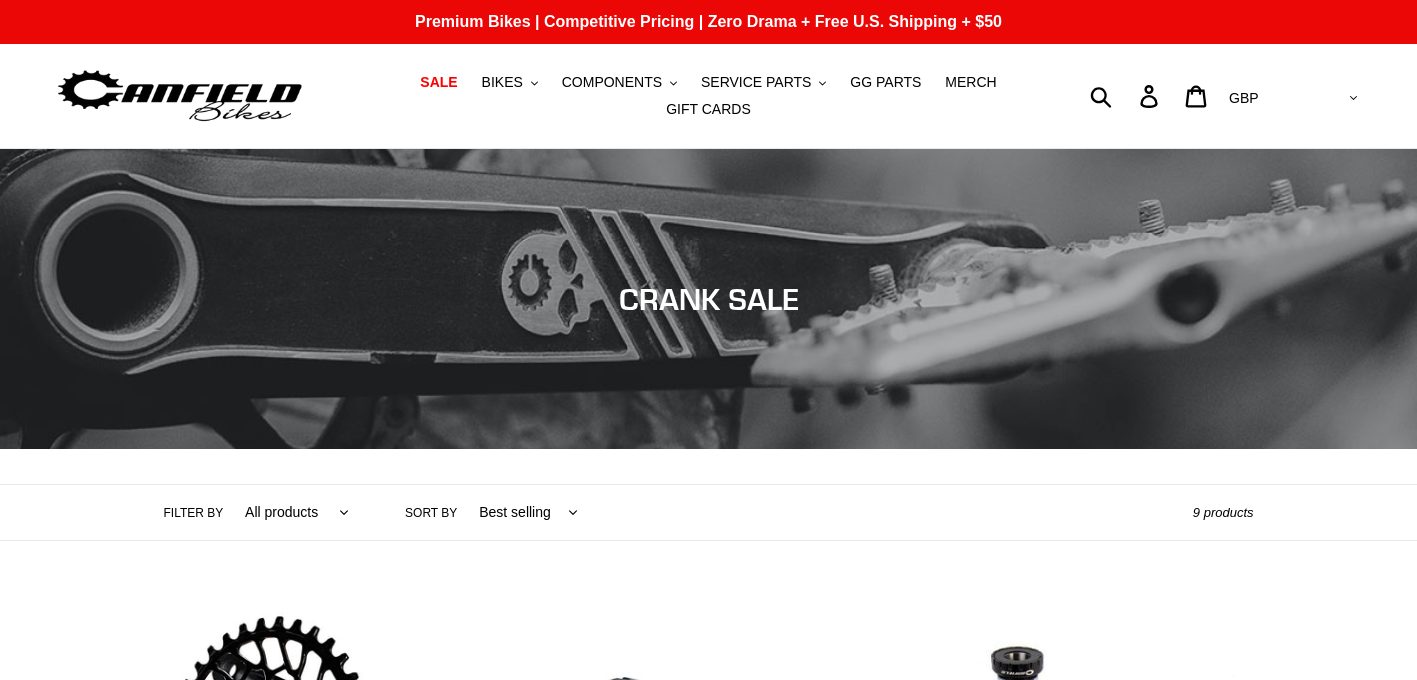 scroll, scrollTop: 0, scrollLeft: 0, axis: both 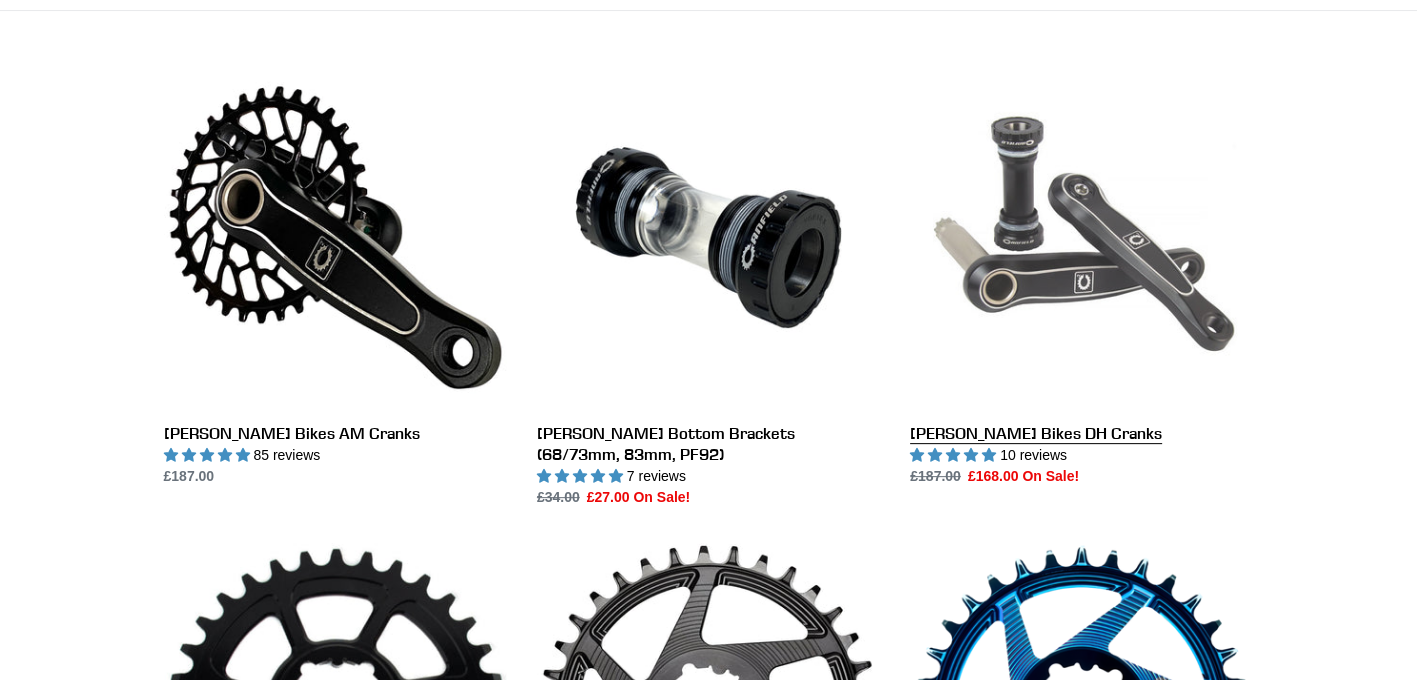click on "[PERSON_NAME] Bikes DH Cranks" at bounding box center (1081, 276) 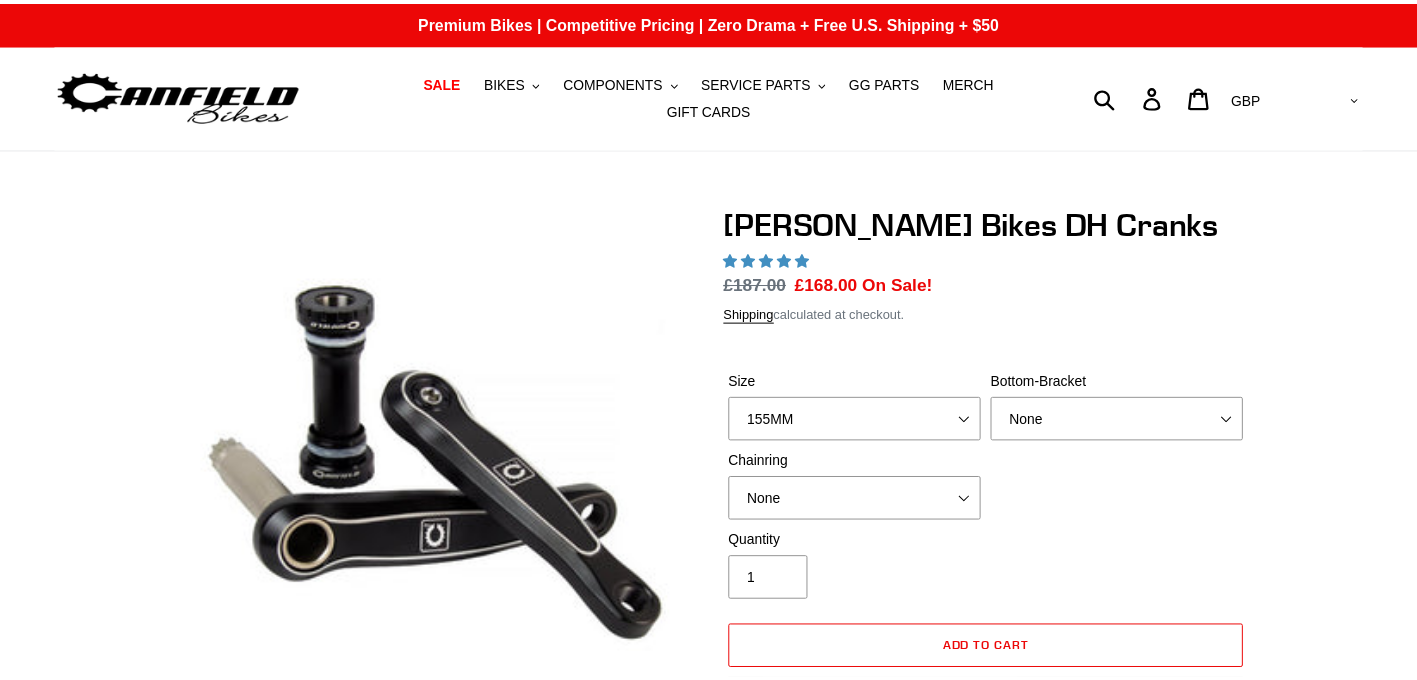 scroll, scrollTop: 0, scrollLeft: 0, axis: both 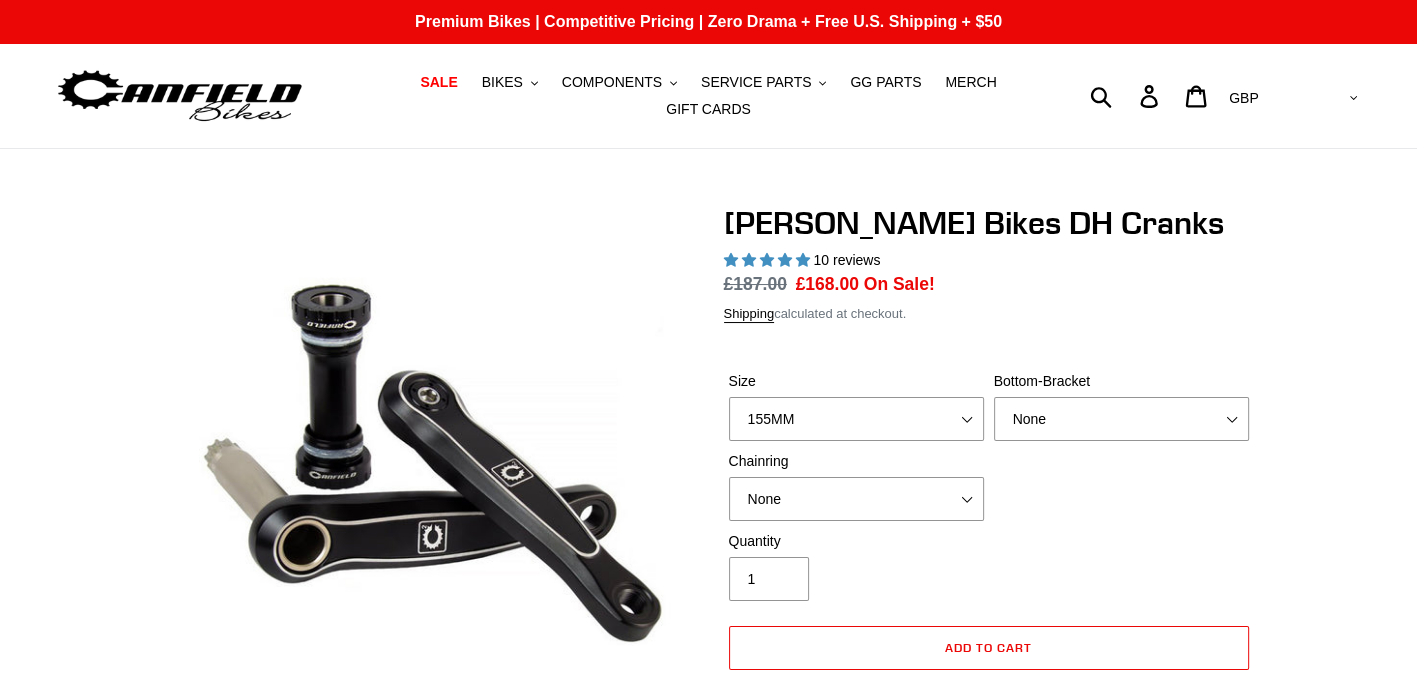 select on "highest-rating" 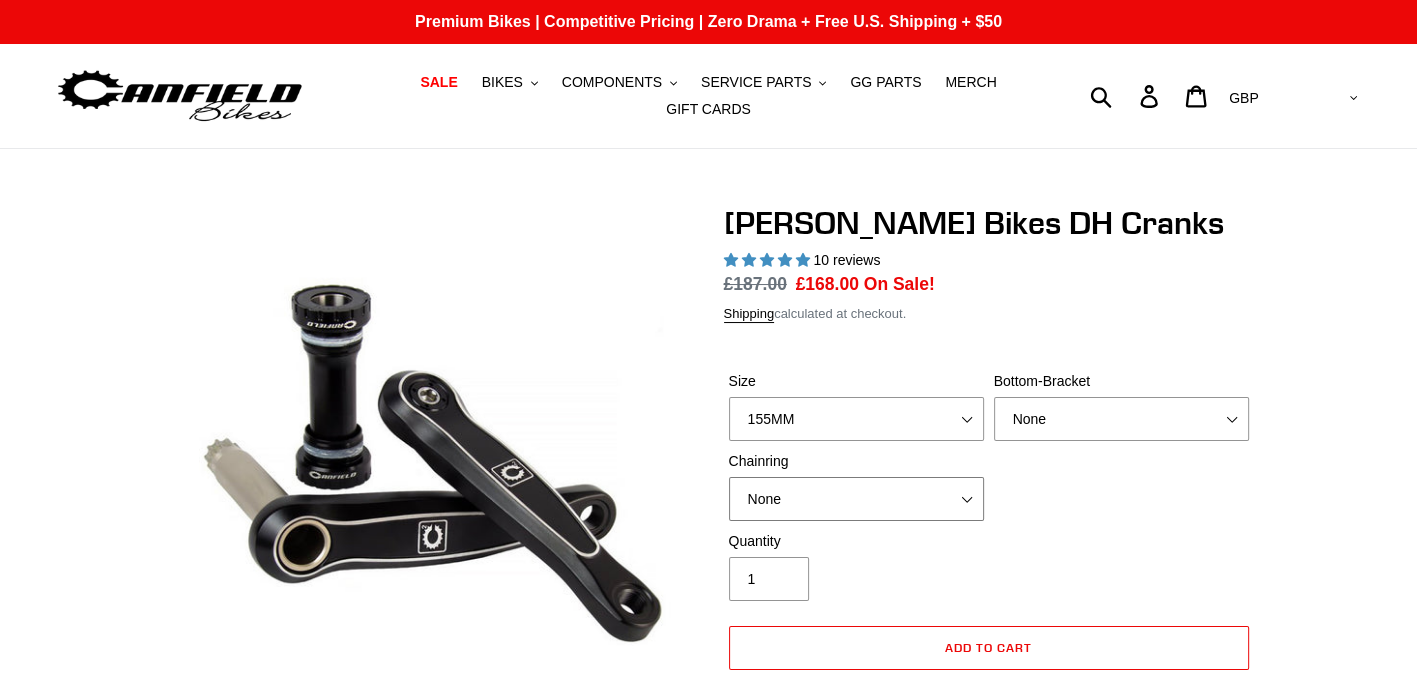 click on "None
34t Round" at bounding box center (856, 499) 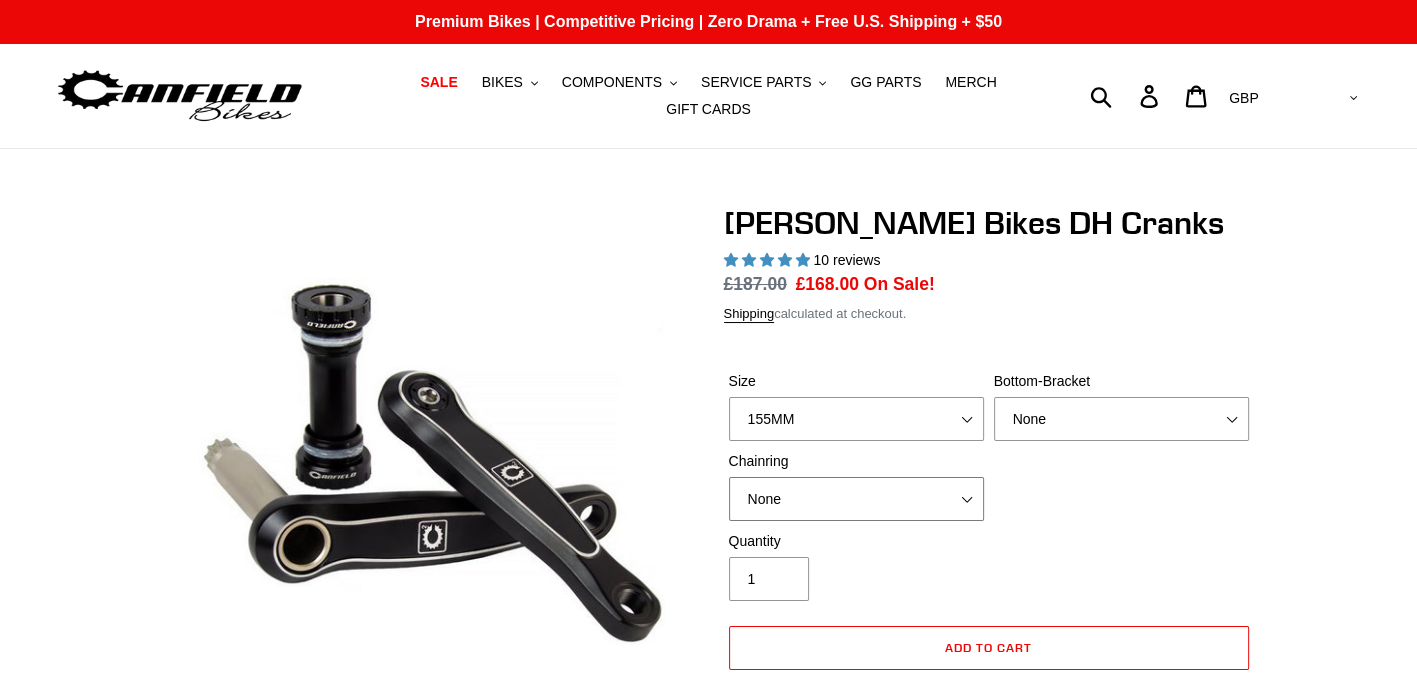 click on "None
34t Round" at bounding box center (856, 499) 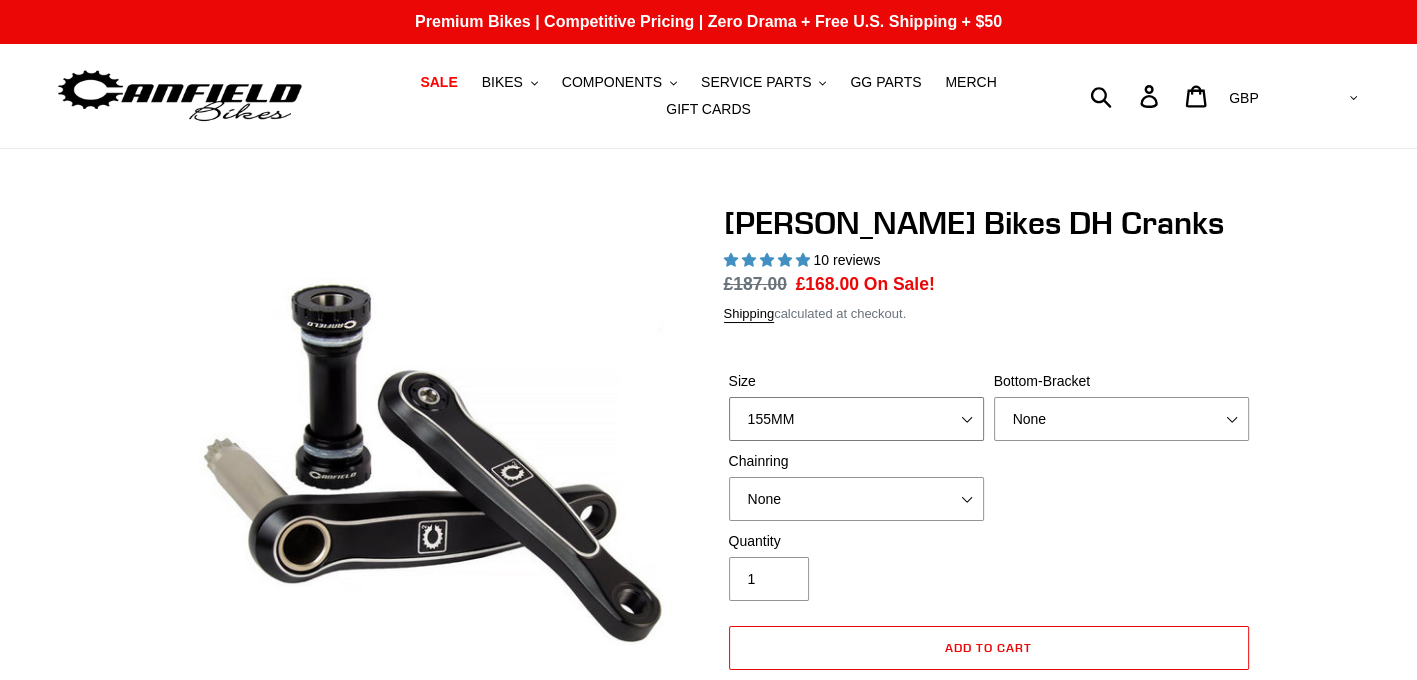 click on "150MM
155MM
160MM
165MM" at bounding box center [856, 419] 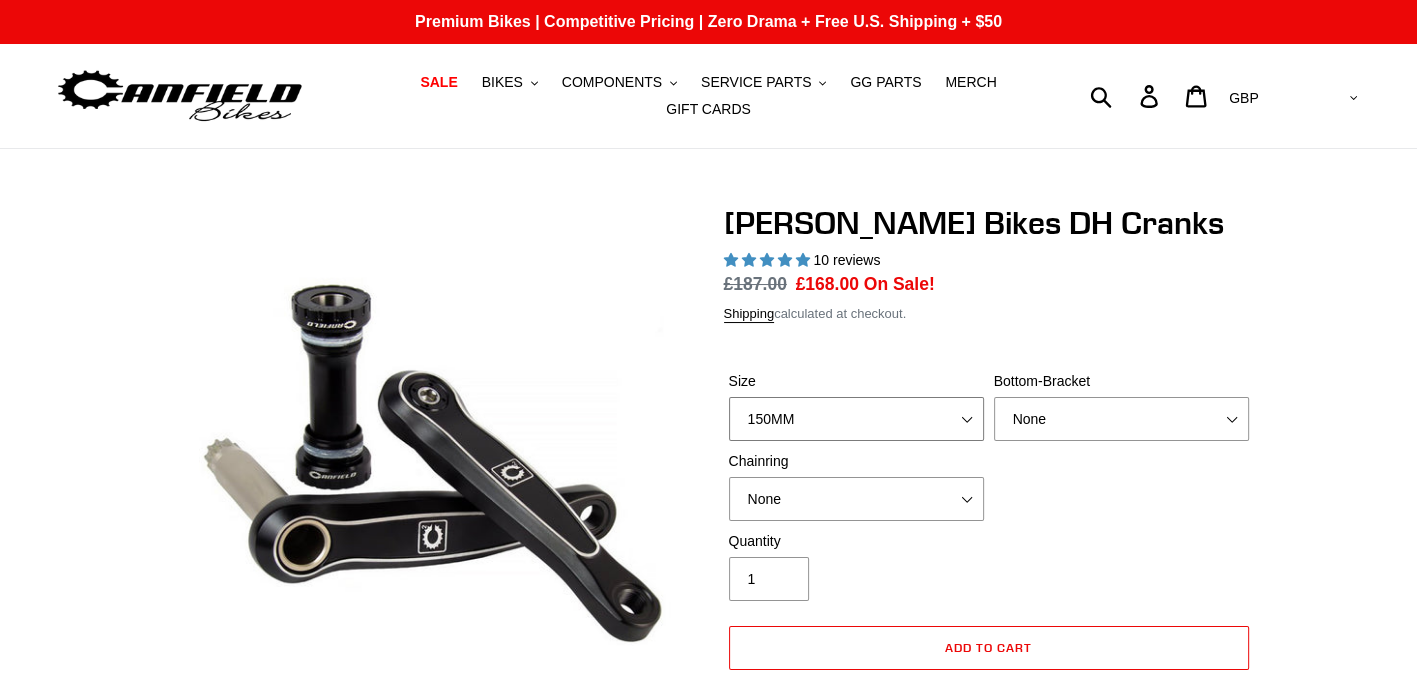 click on "150MM
155MM
160MM
165MM" at bounding box center [856, 419] 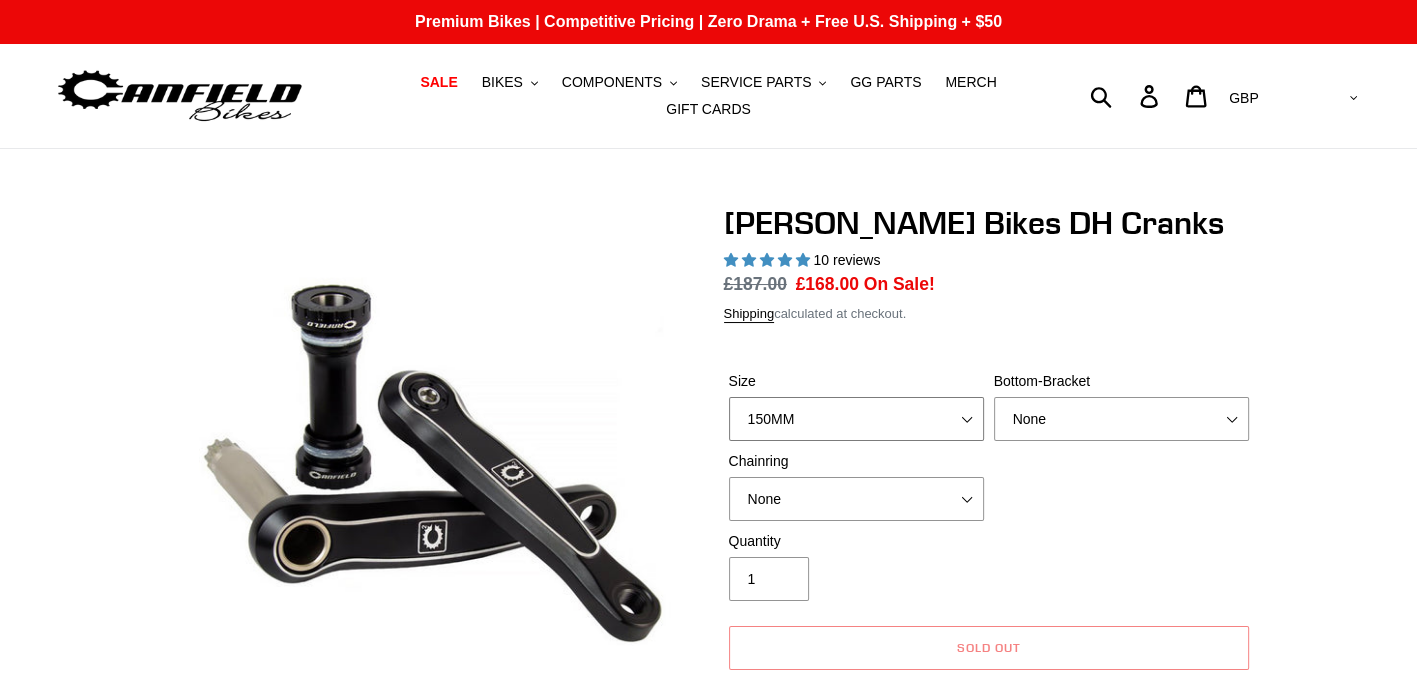 click on "150MM
155MM
160MM
165MM" at bounding box center [856, 419] 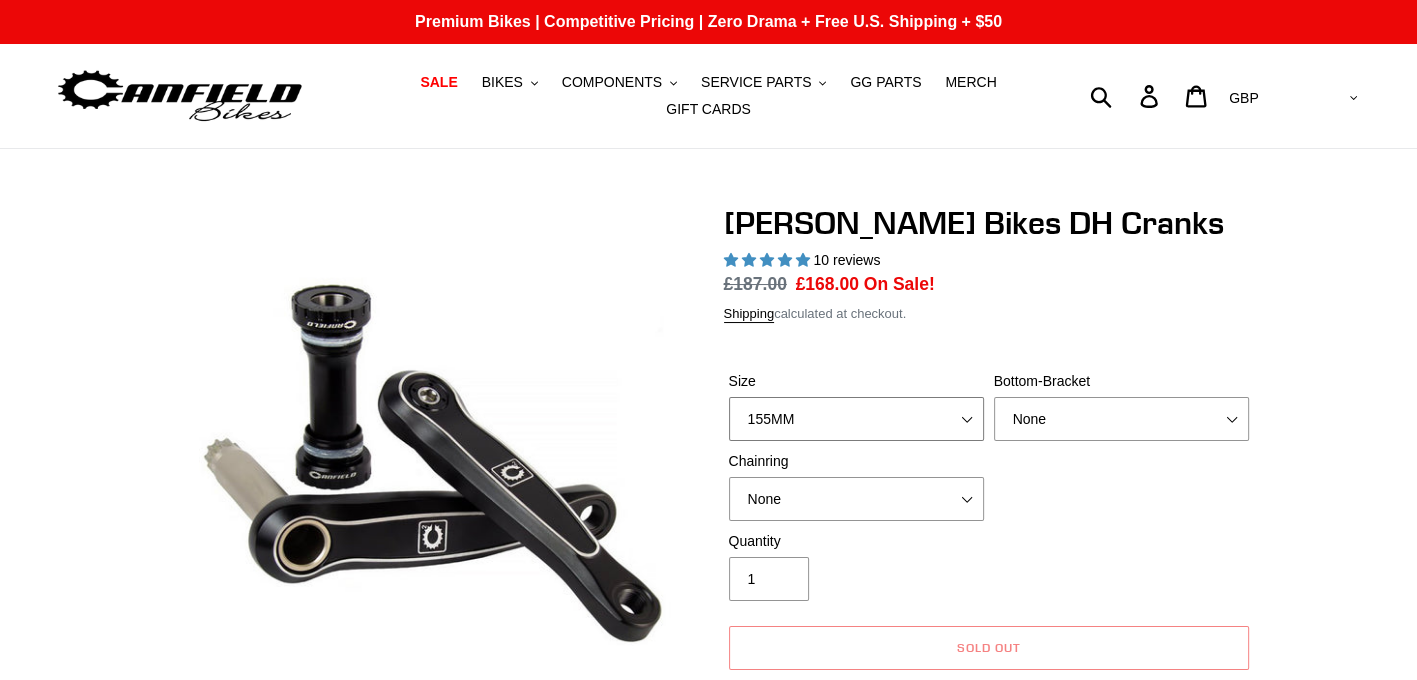 click on "150MM
155MM
160MM
165MM" at bounding box center [856, 419] 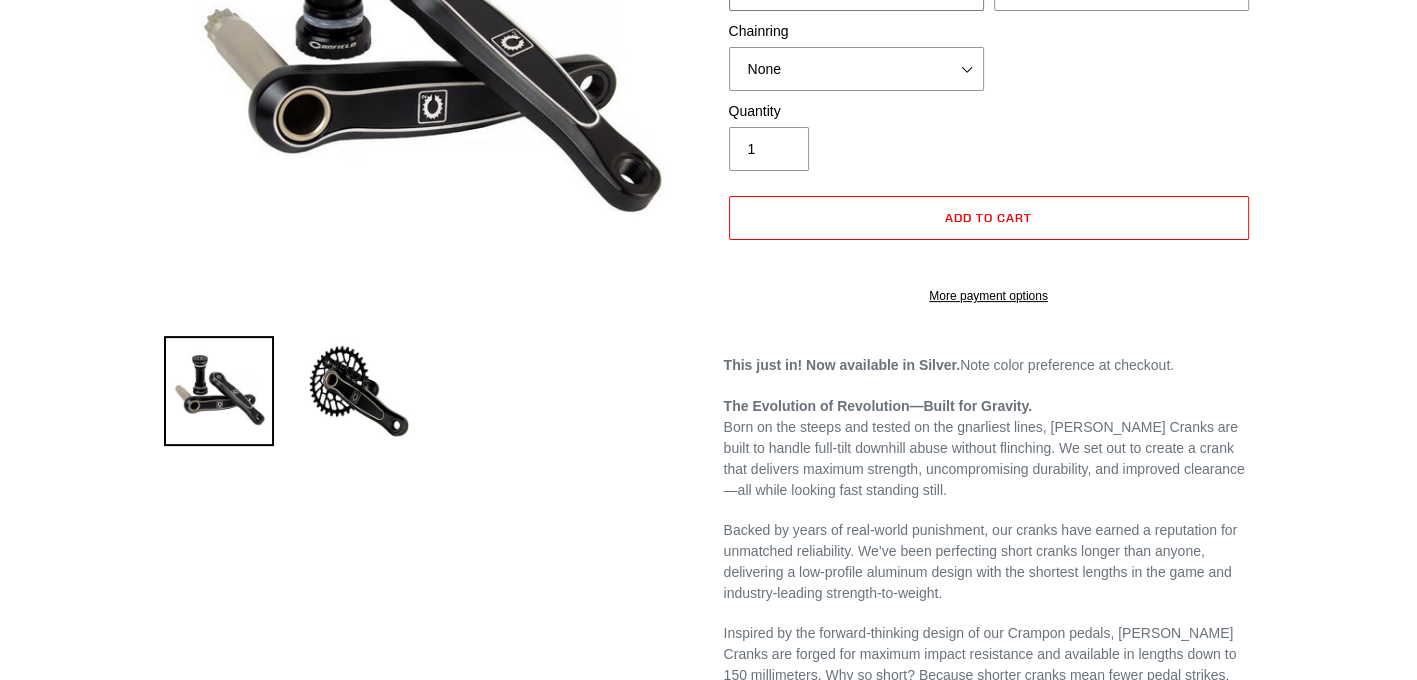 scroll, scrollTop: 0, scrollLeft: 0, axis: both 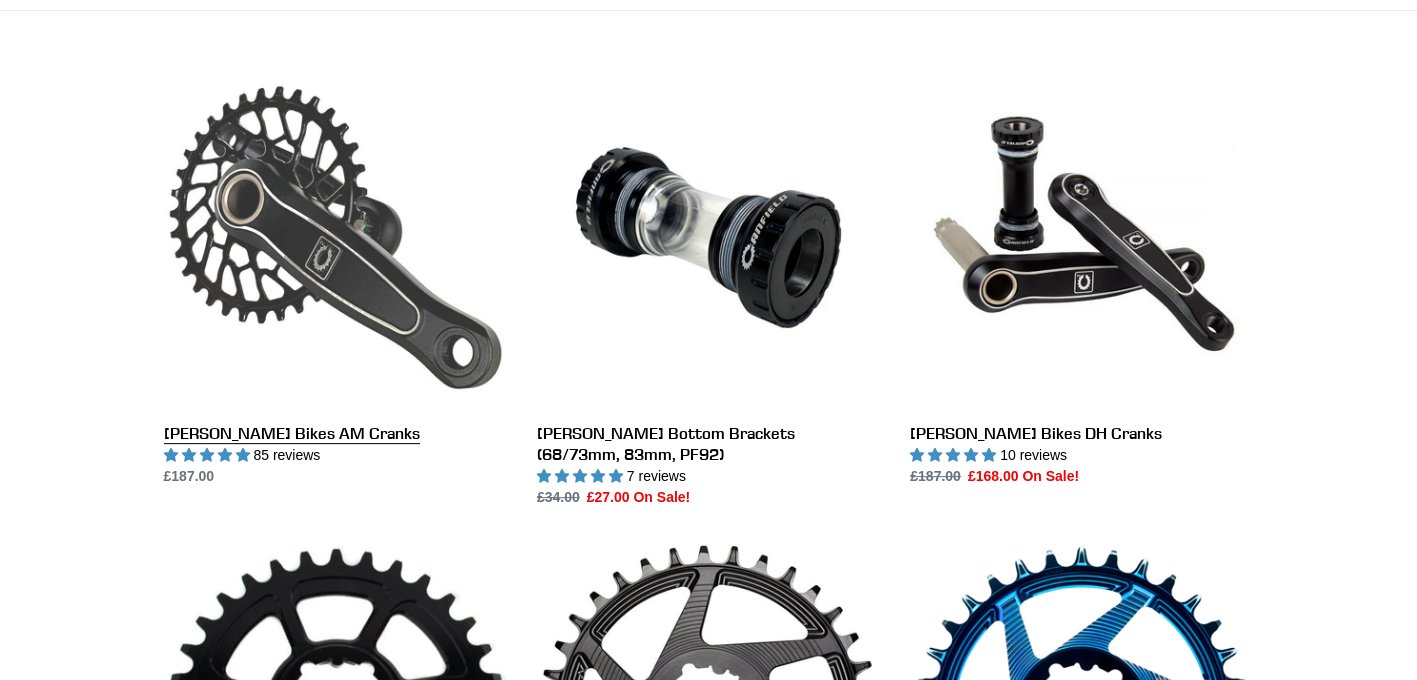 click on "[PERSON_NAME] Bikes AM Cranks" at bounding box center (335, 276) 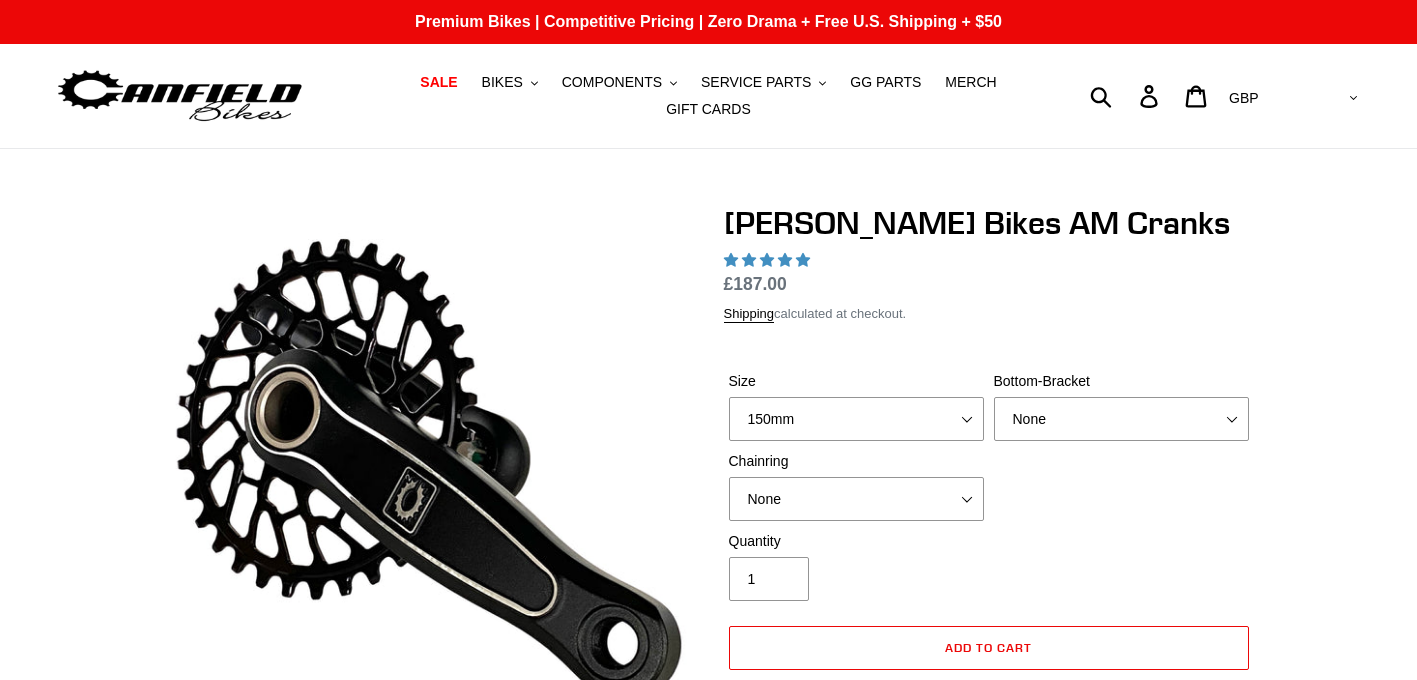 scroll, scrollTop: 0, scrollLeft: 0, axis: both 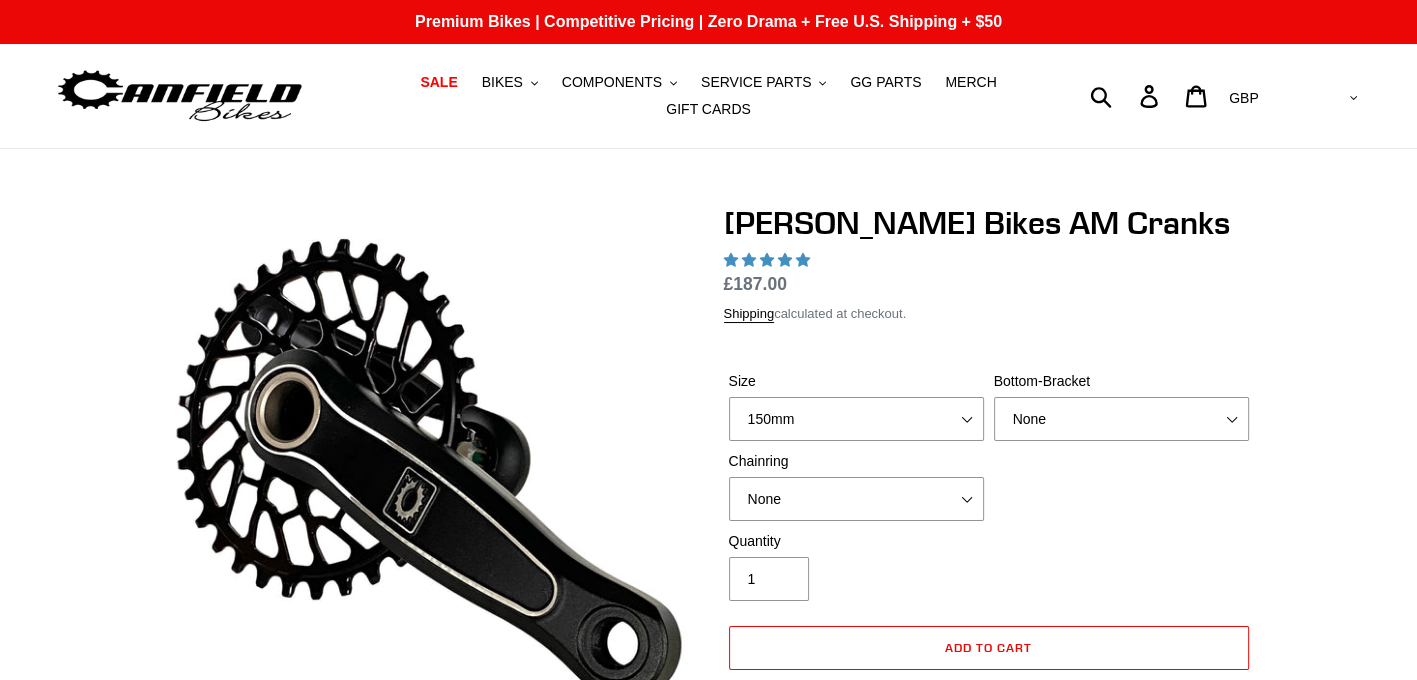 select on "highest-rating" 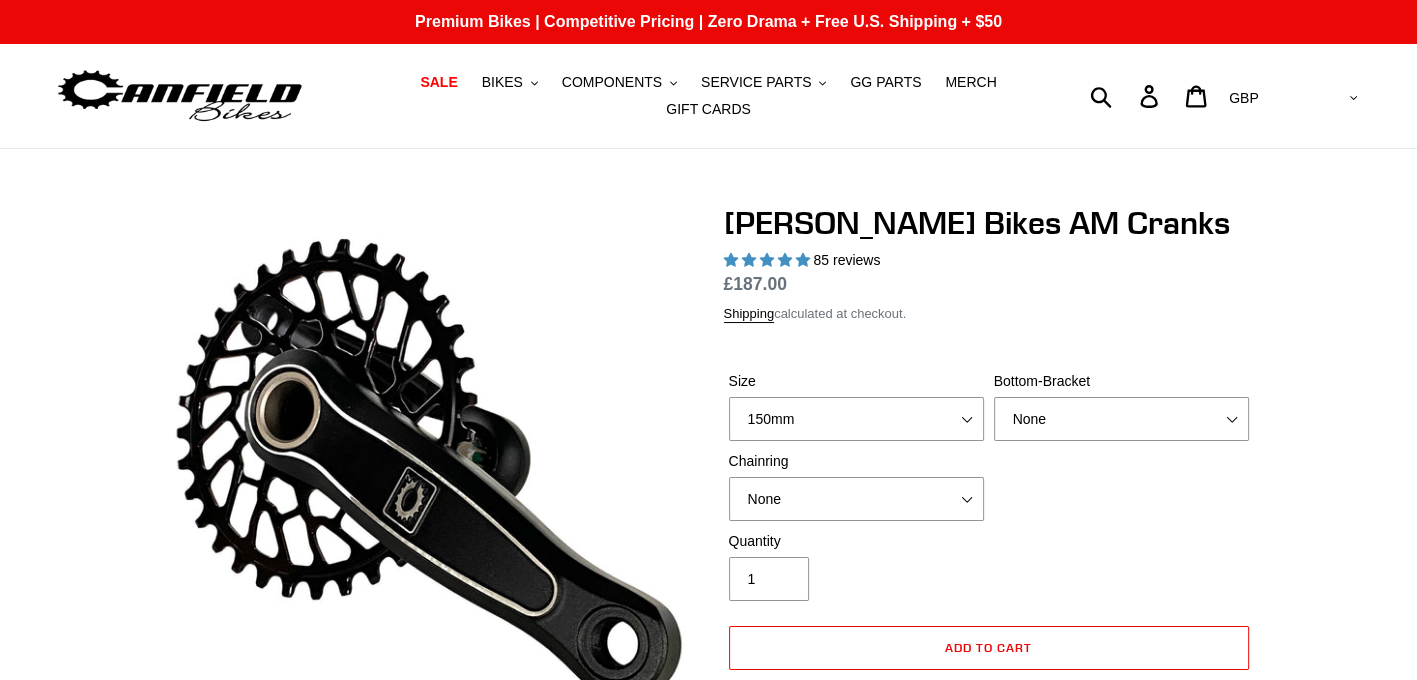scroll, scrollTop: 0, scrollLeft: 0, axis: both 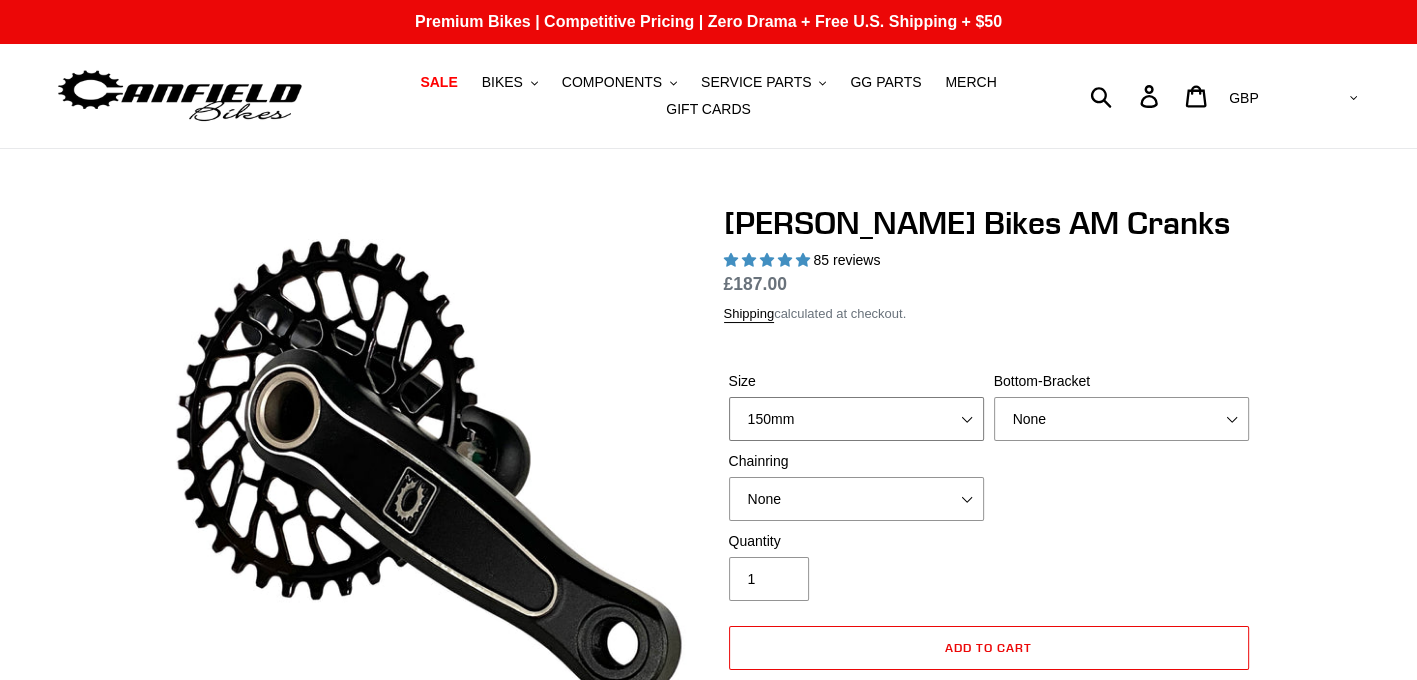 click on "150mm
155mm
160mm - pre-order ETA 8/1/25
165mm
170mm" at bounding box center (856, 419) 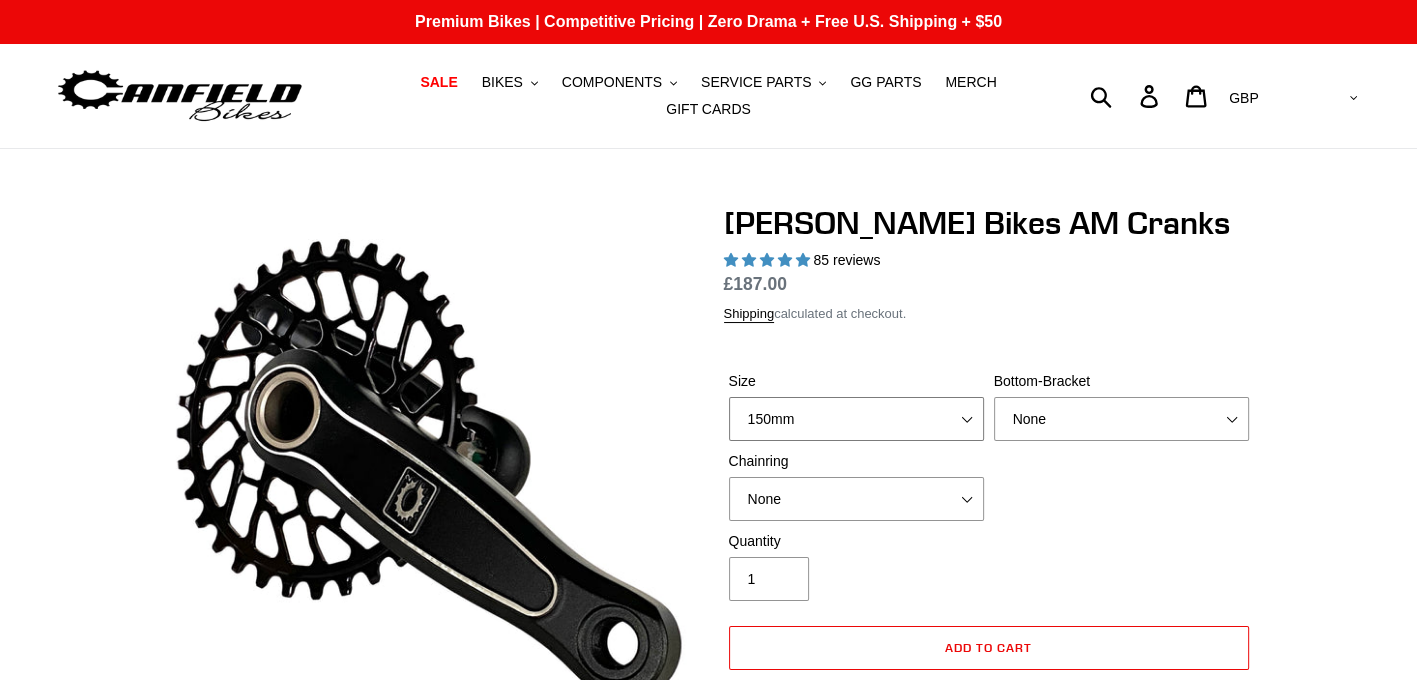 select on "155mm" 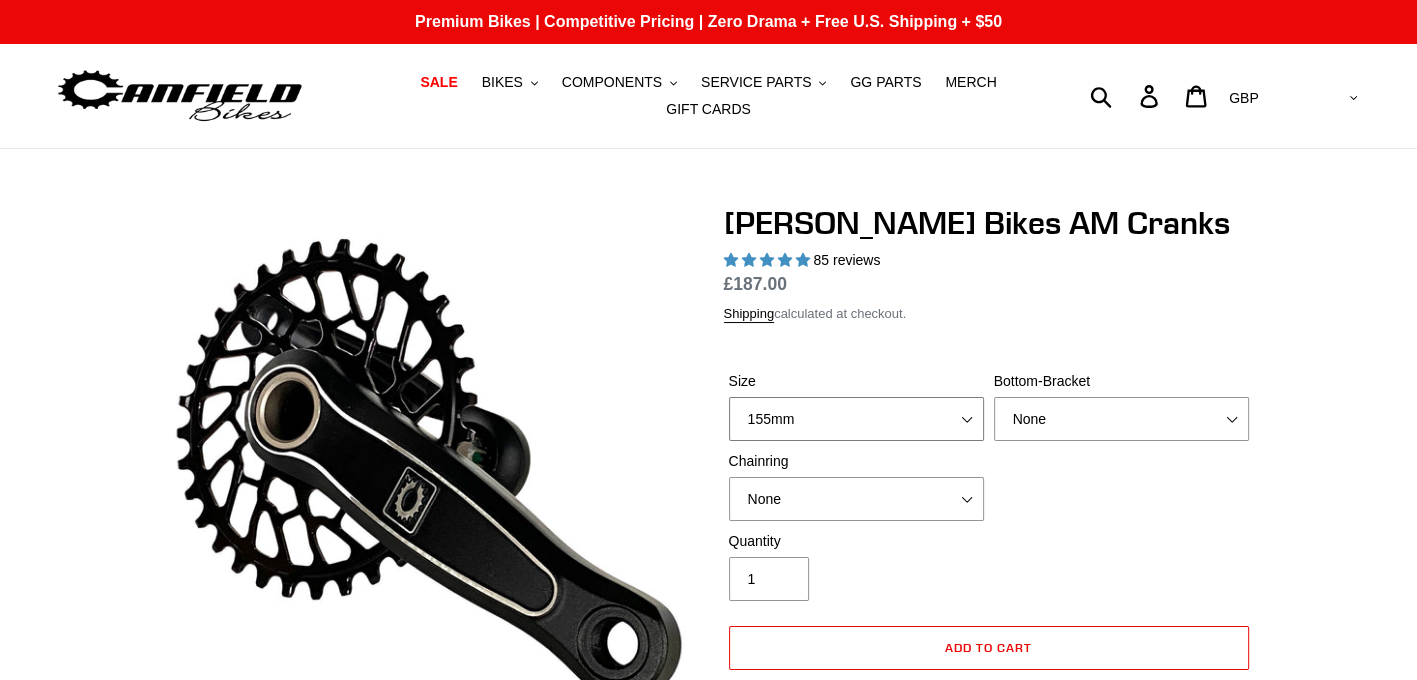 click on "150mm
155mm
160mm - pre-order ETA 8/1/25
165mm
170mm" at bounding box center [856, 419] 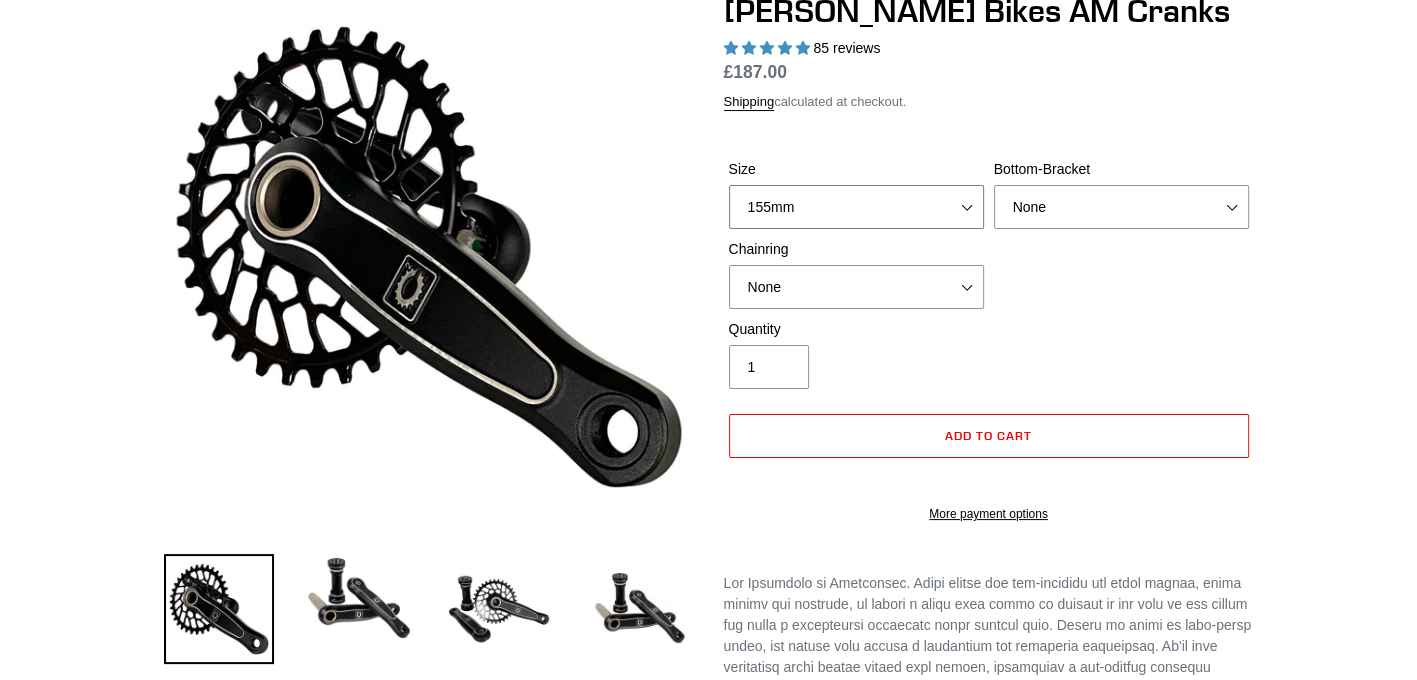 scroll, scrollTop: 160, scrollLeft: 0, axis: vertical 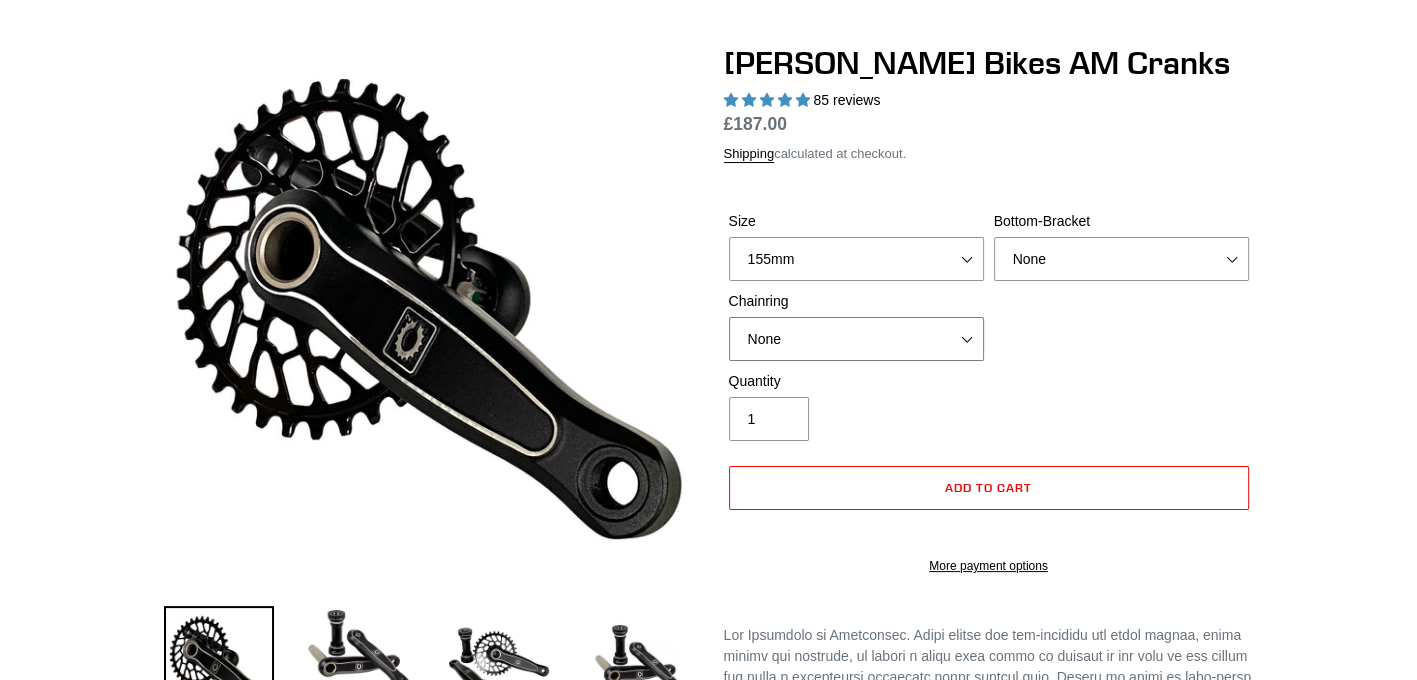 click on "None
30t Round (Boost 148)
30t Oval (Boost 148)
32t Round (Boost 148)
32t Oval (Boost 148)
34t Round (Boost 148)" at bounding box center [856, 339] 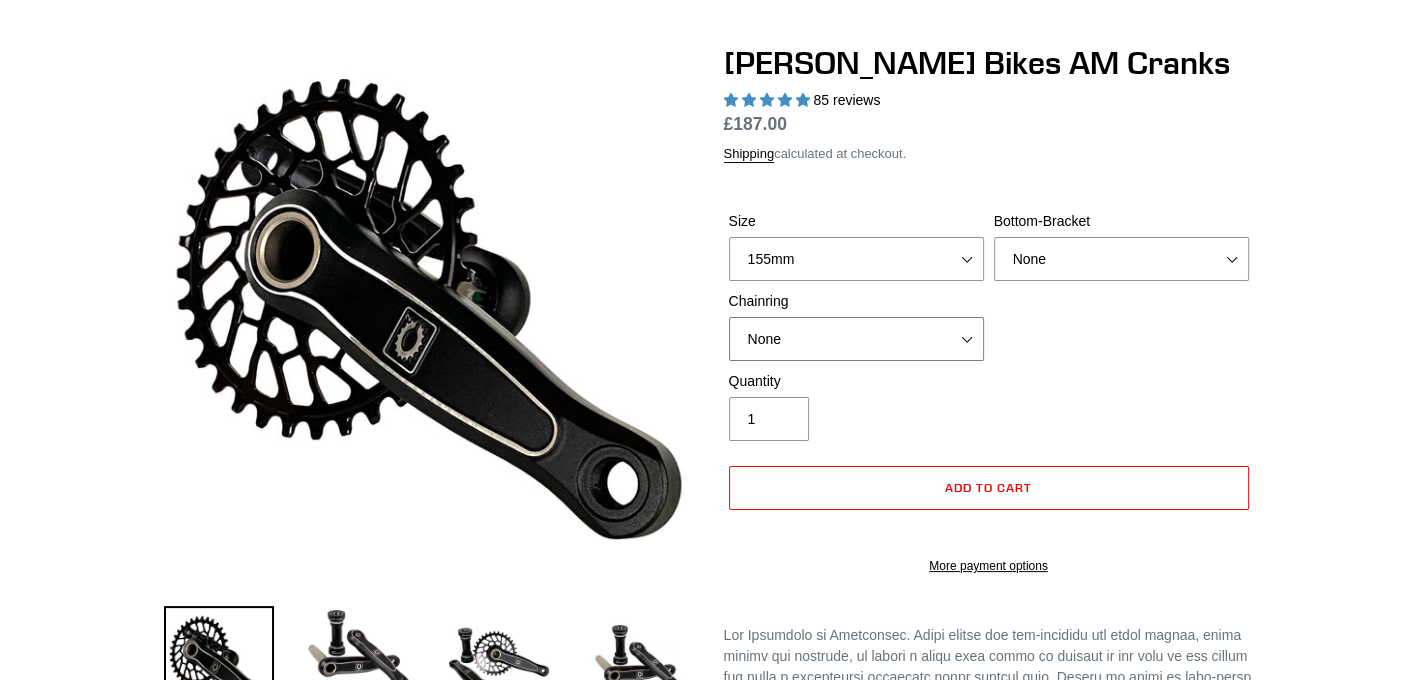 select on "32t Round (Boost 148)" 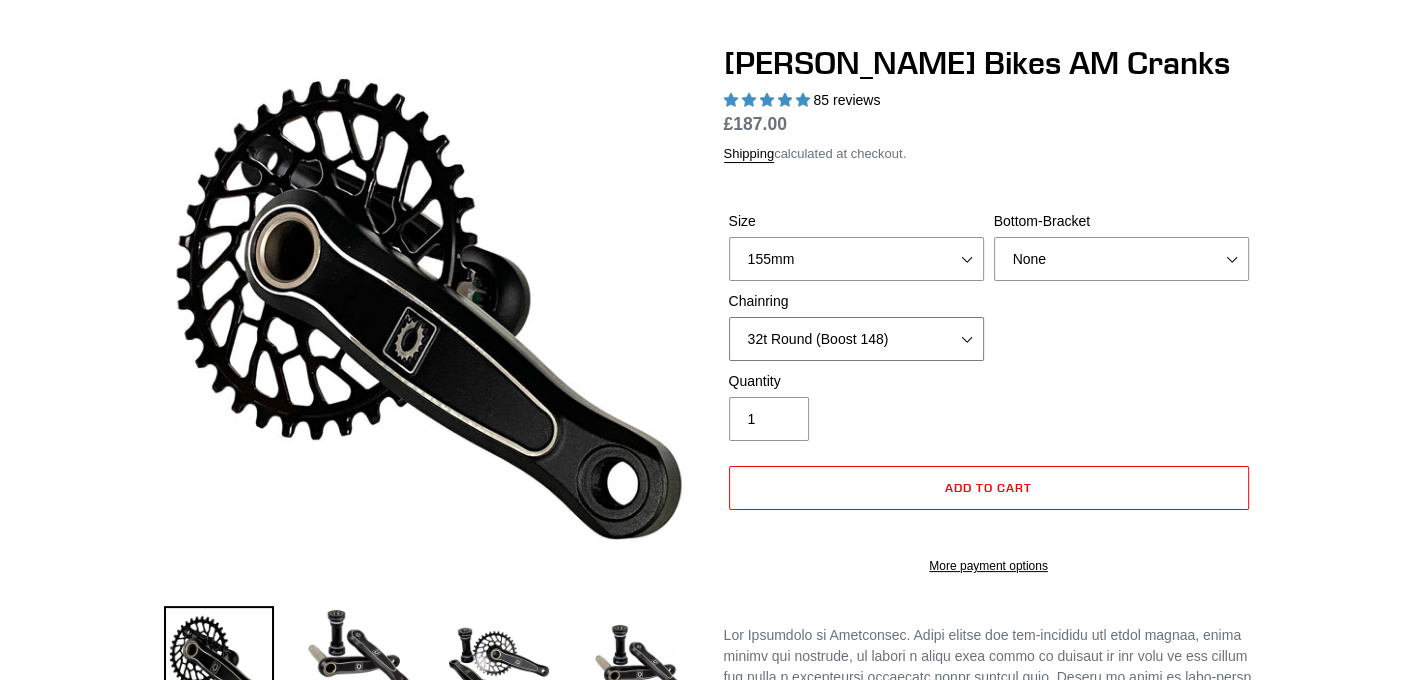 click on "None
30t Round (Boost 148)
30t Oval (Boost 148)
32t Round (Boost 148)
32t Oval (Boost 148)
34t Round (Boost 148)" at bounding box center (856, 339) 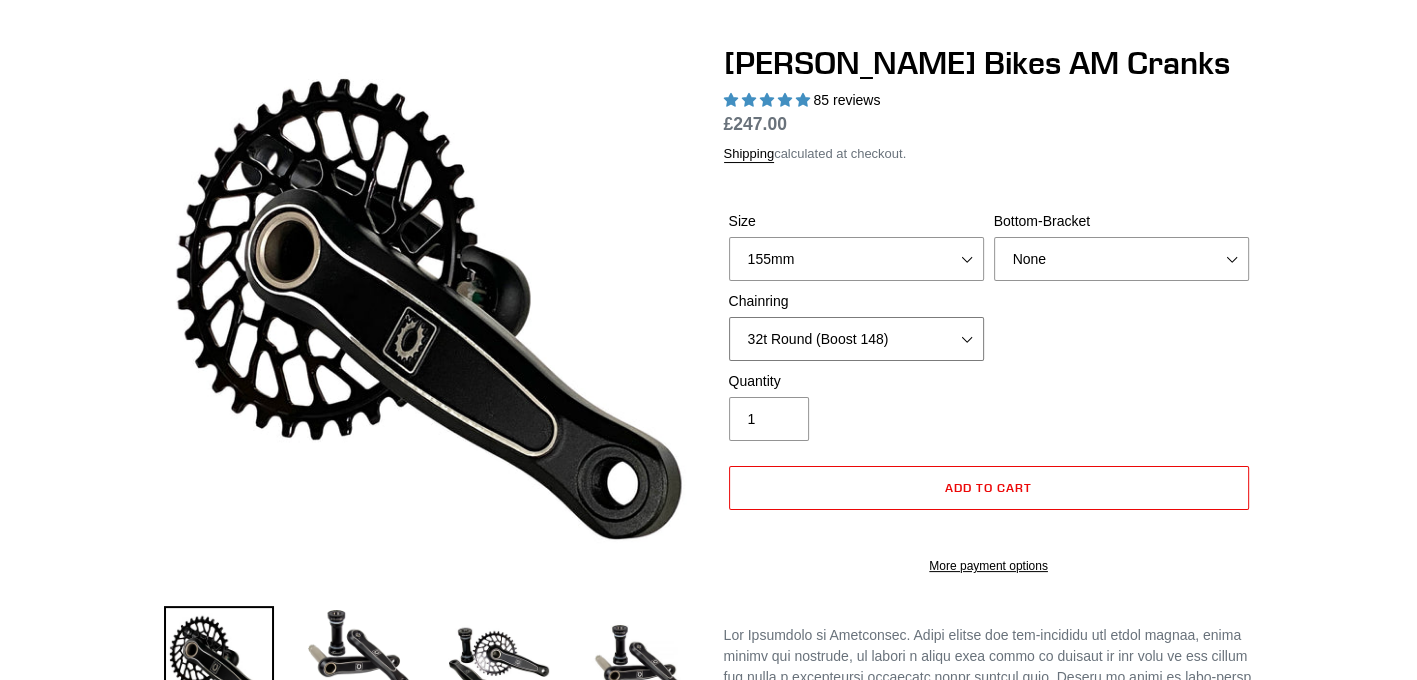 scroll, scrollTop: 0, scrollLeft: 0, axis: both 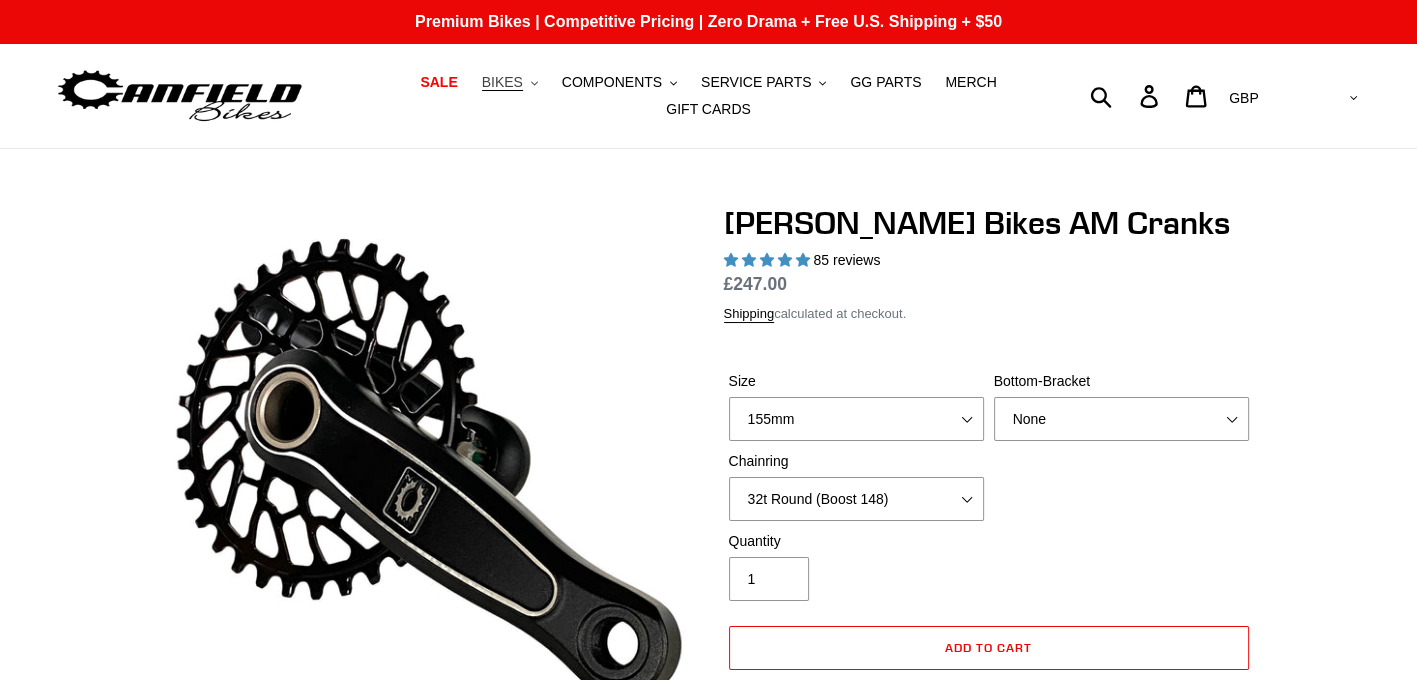 click on "BIKES .cls-1{fill:#231f20}" at bounding box center (510, 82) 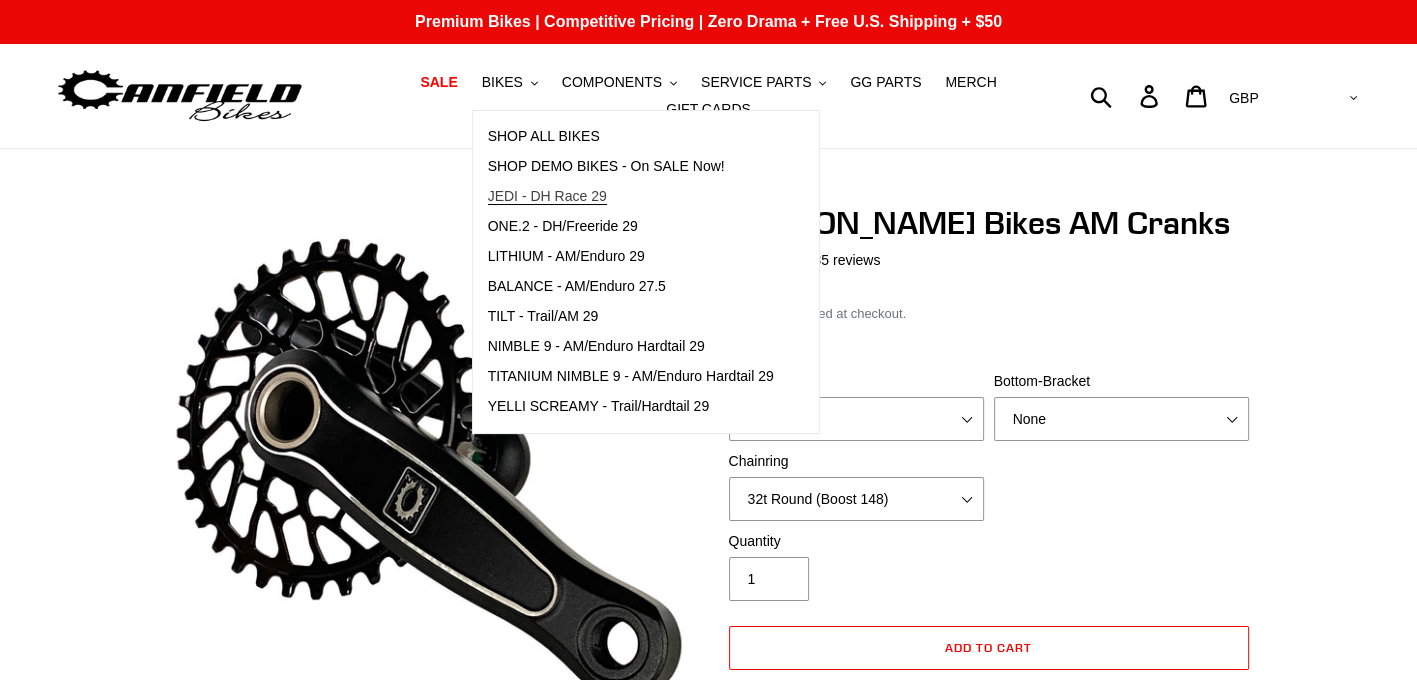 click on "JEDI - DH Race 29" at bounding box center (547, 196) 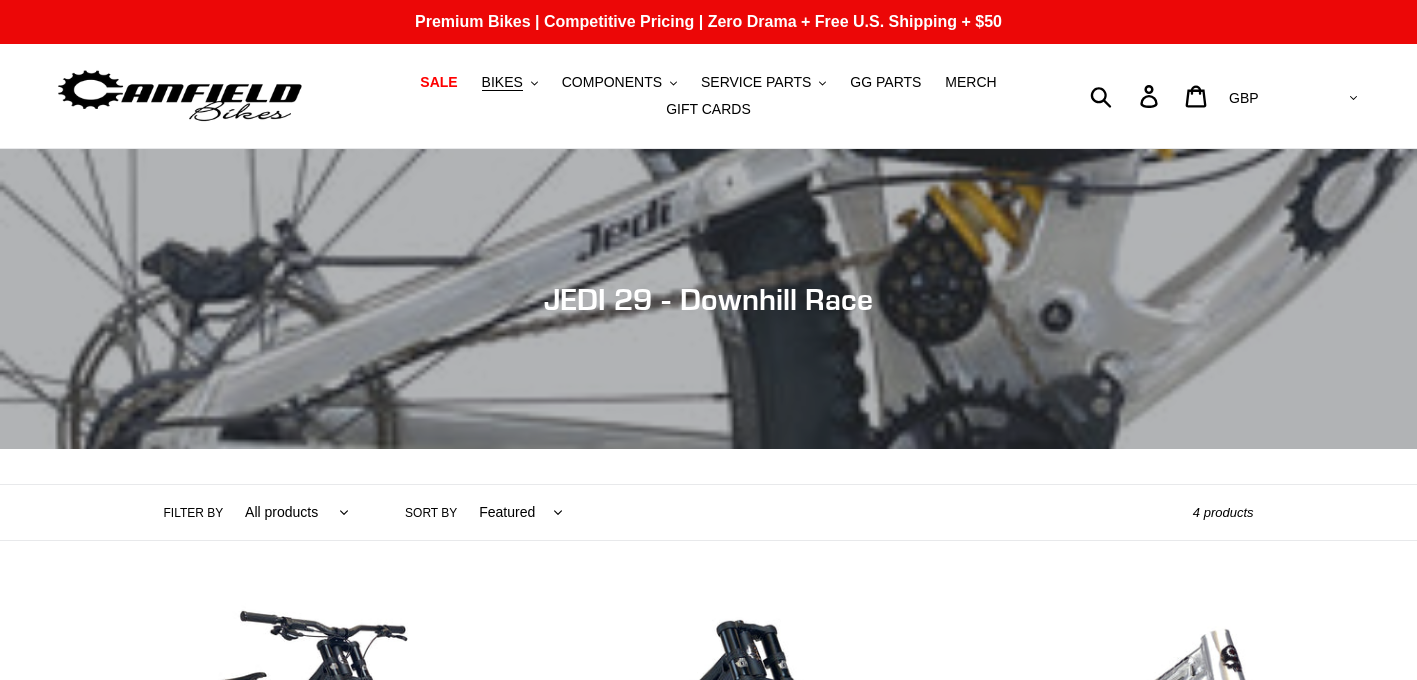scroll, scrollTop: 0, scrollLeft: 0, axis: both 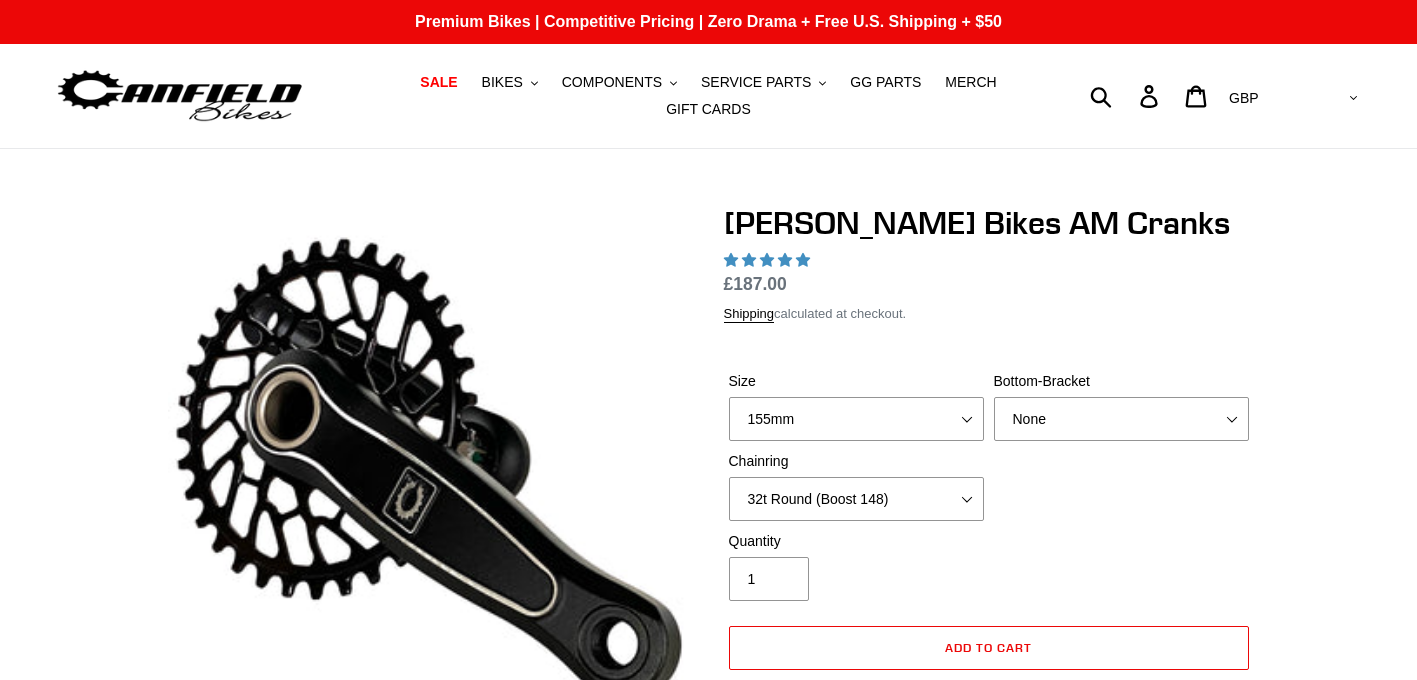select on "155mm" 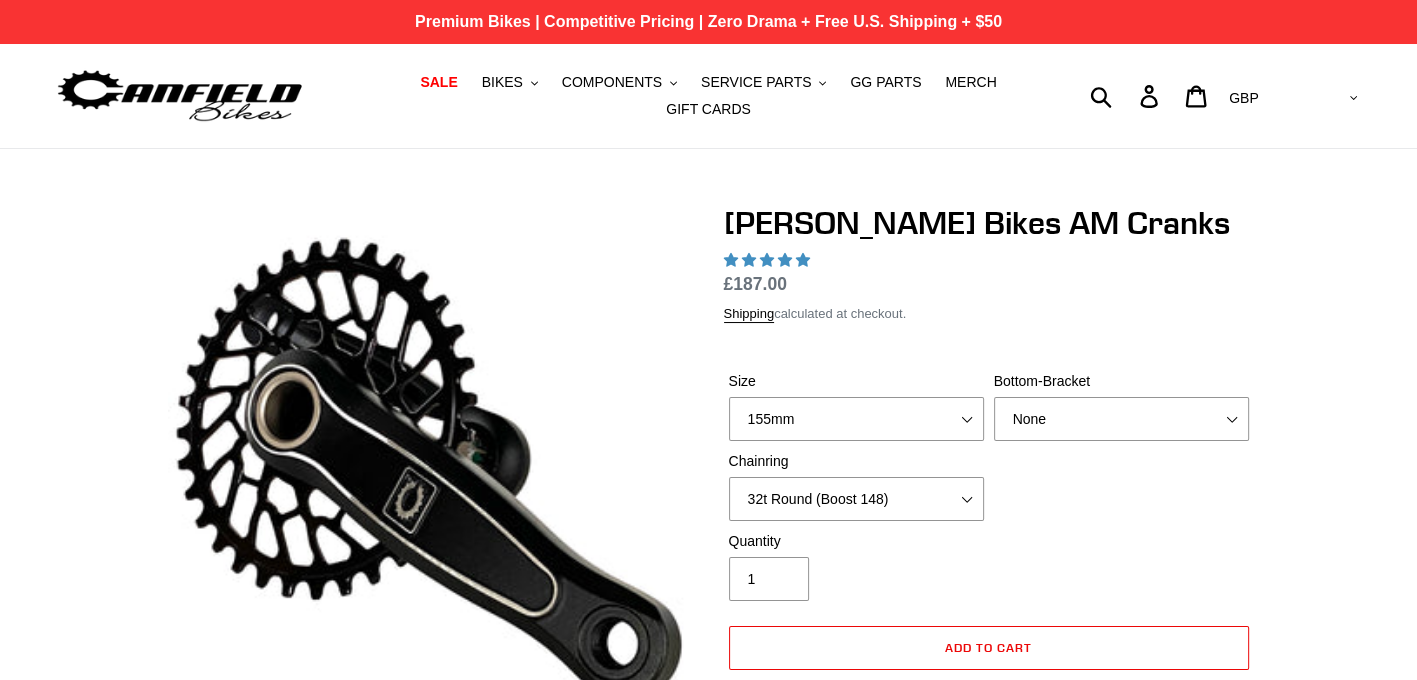 select on "highest-rating" 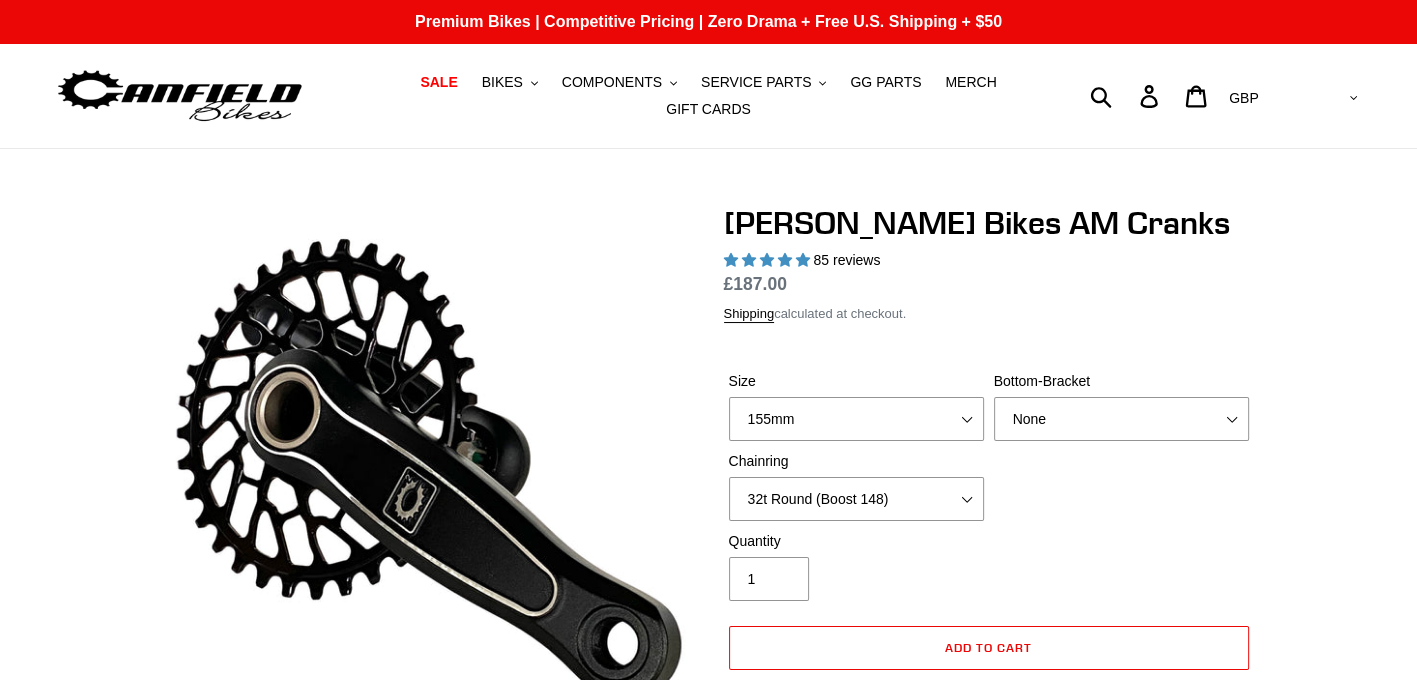 scroll, scrollTop: 0, scrollLeft: 0, axis: both 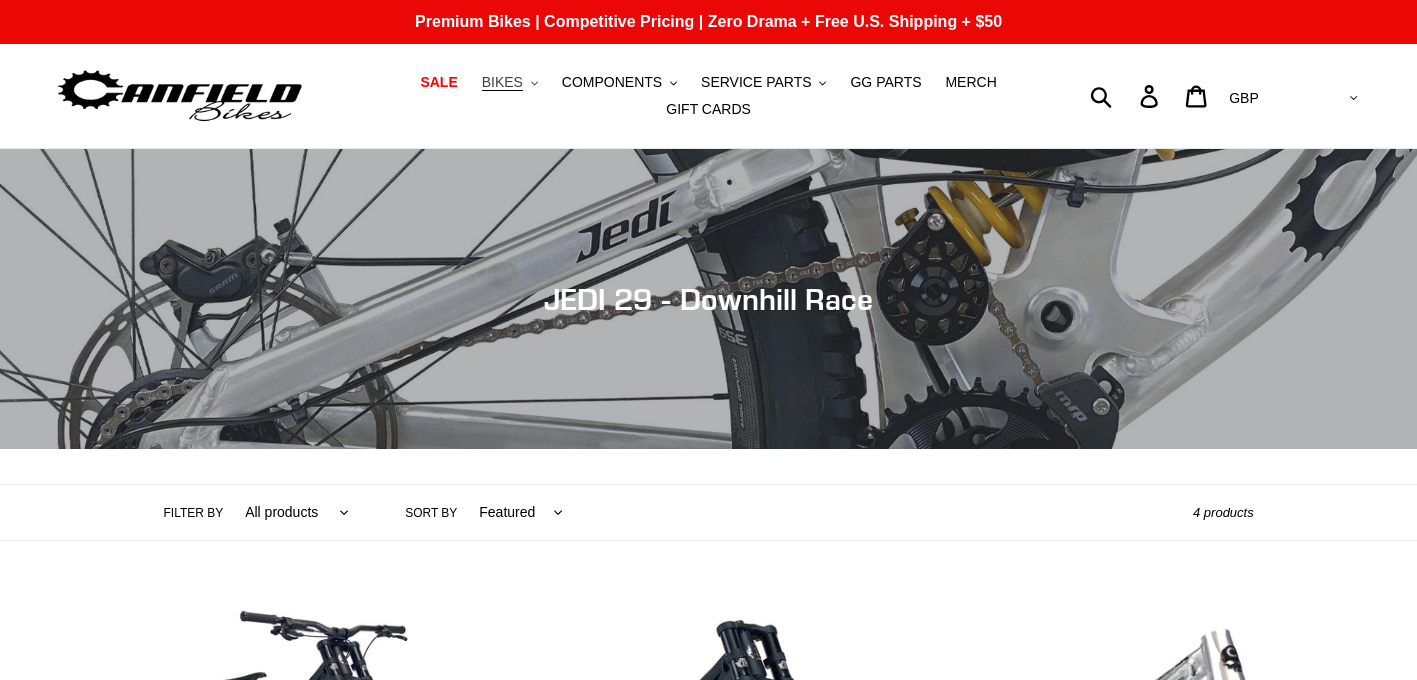 click on "BIKES .cls-1{fill:#231f20}" at bounding box center (510, 82) 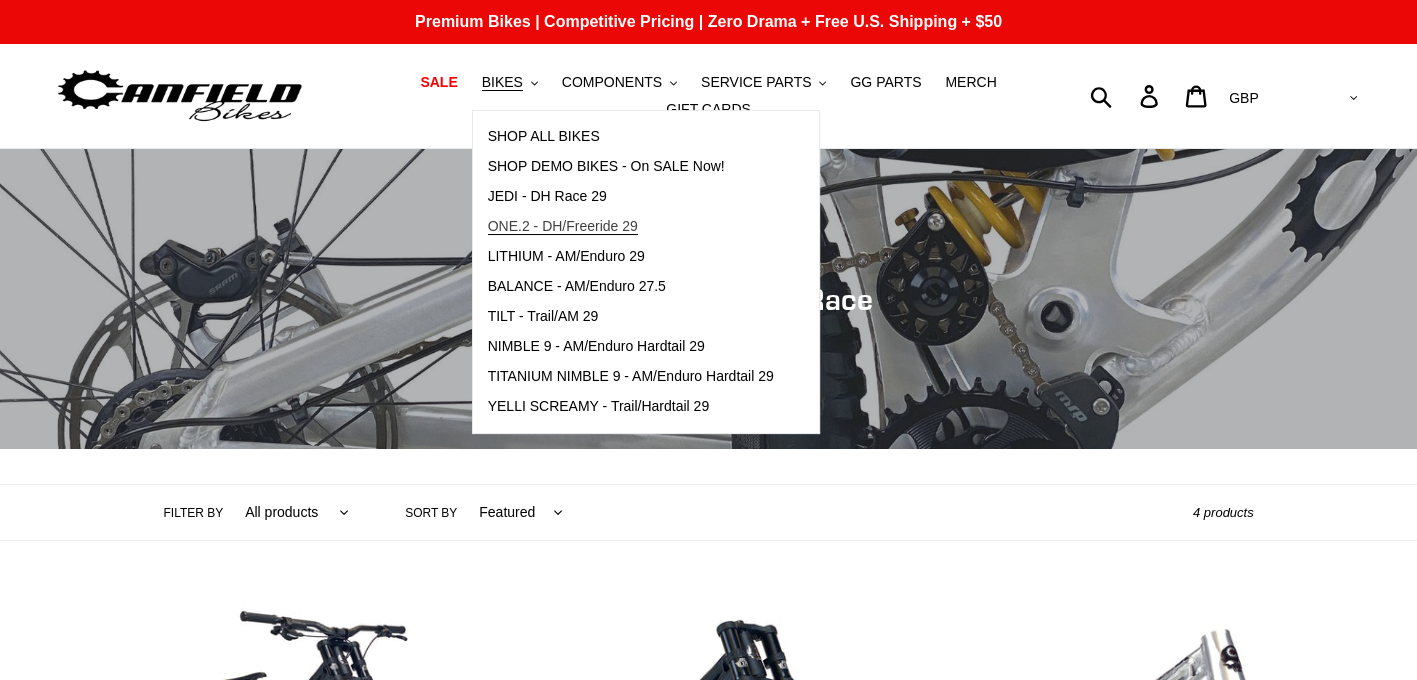 click on "ONE.2 - DH/Freeride 29" at bounding box center (563, 226) 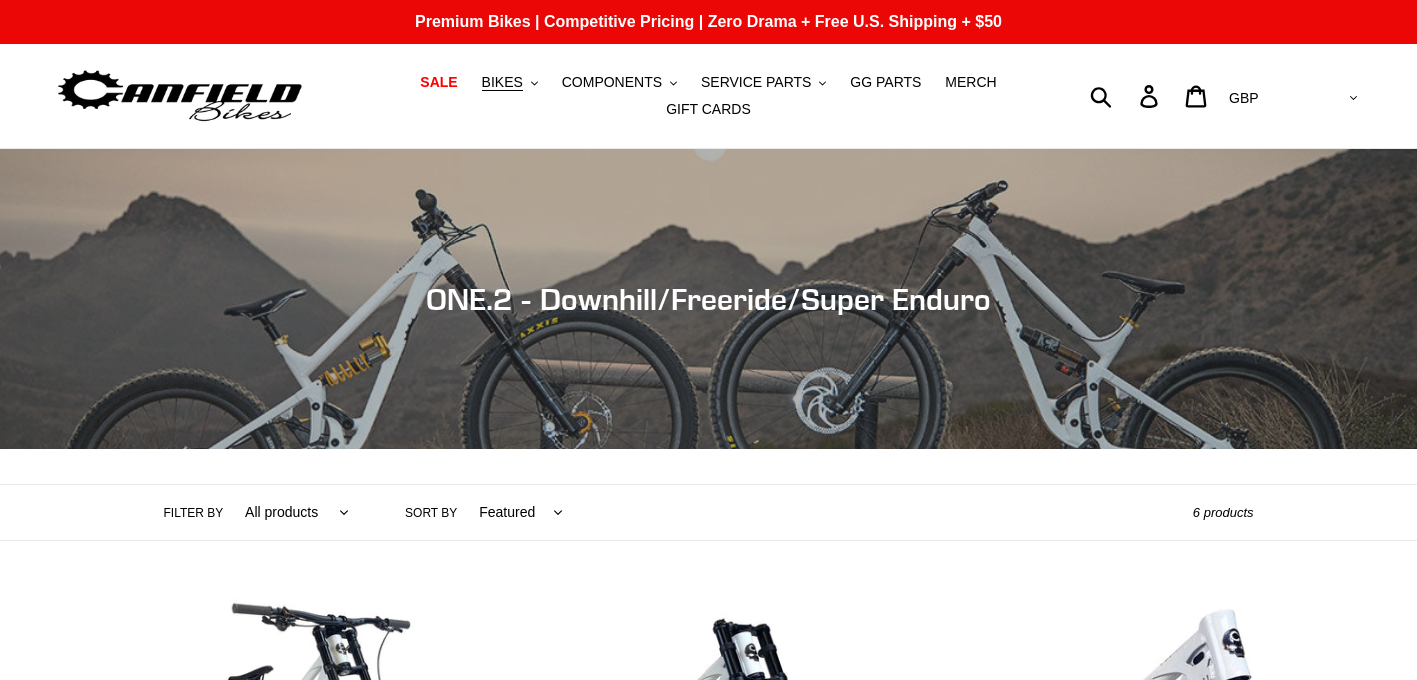 scroll, scrollTop: 0, scrollLeft: 0, axis: both 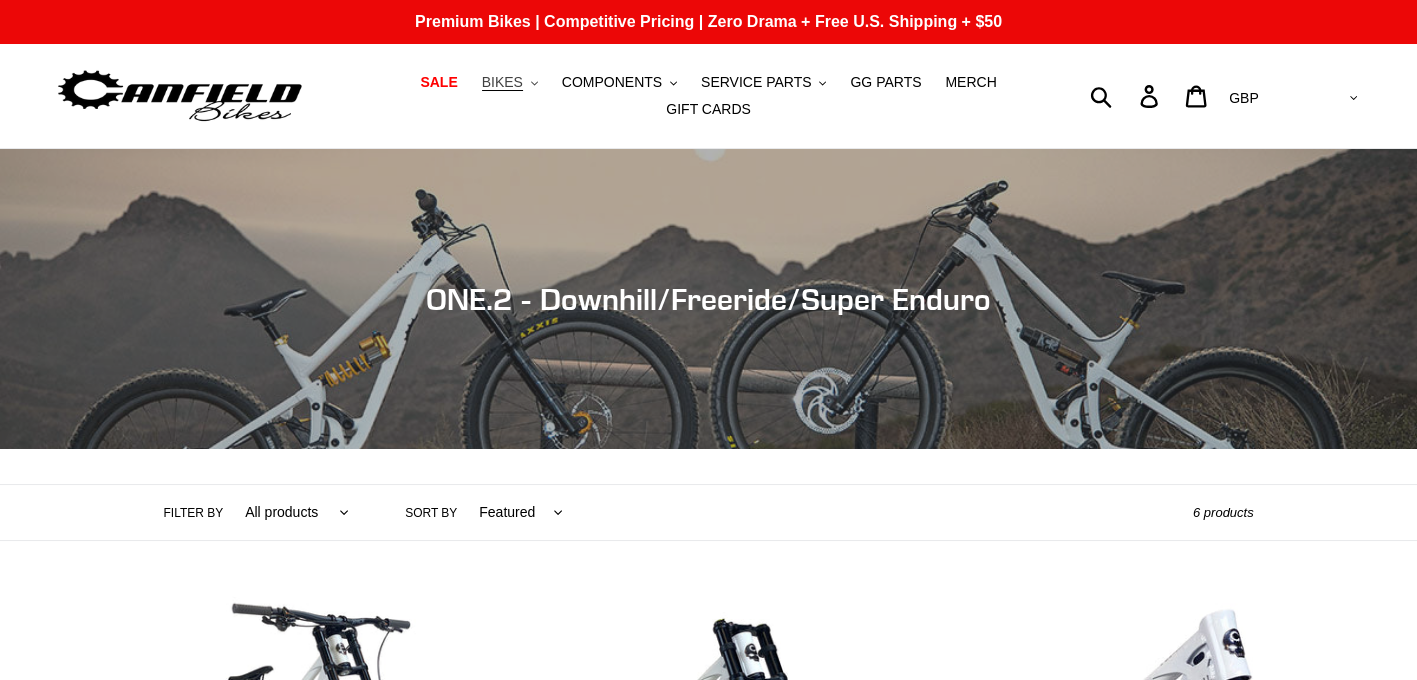 click on "BIKES .cls-1{fill:#231f20}" at bounding box center (510, 82) 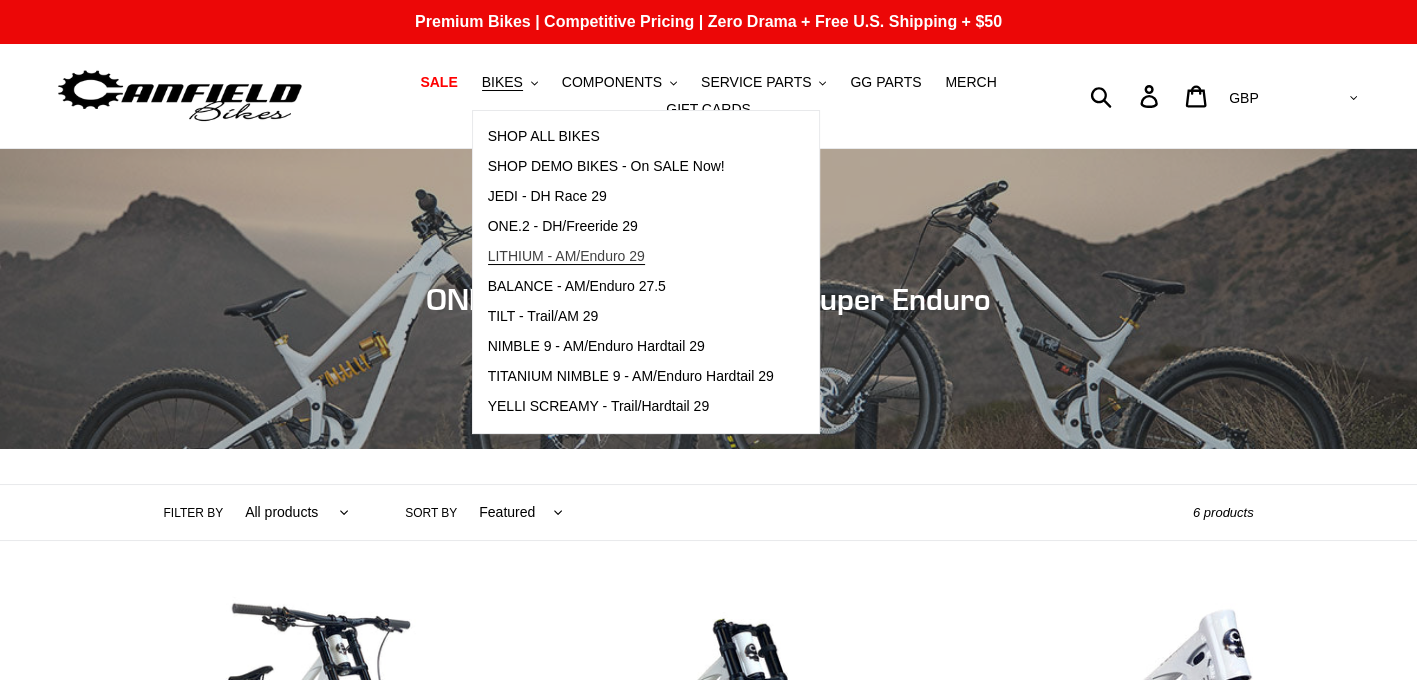 click on "LITHIUM - AM/Enduro 29" at bounding box center [566, 256] 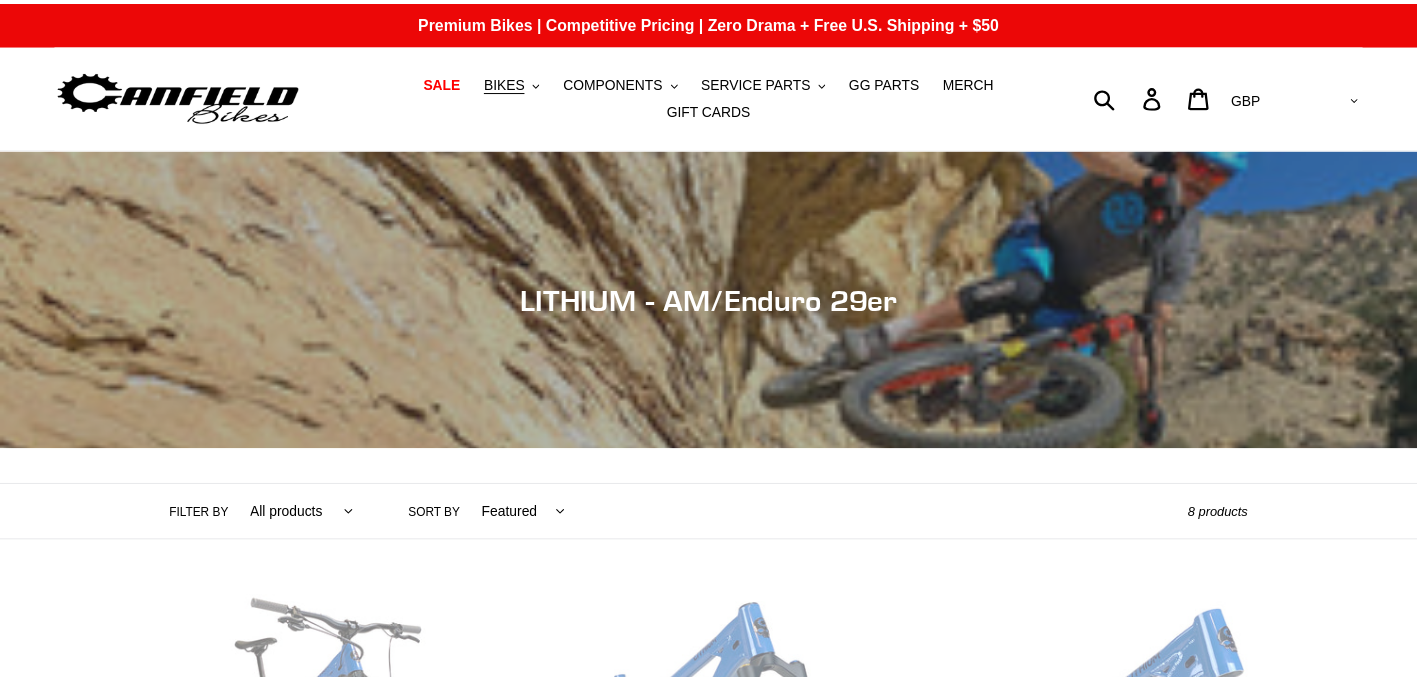 scroll, scrollTop: 0, scrollLeft: 0, axis: both 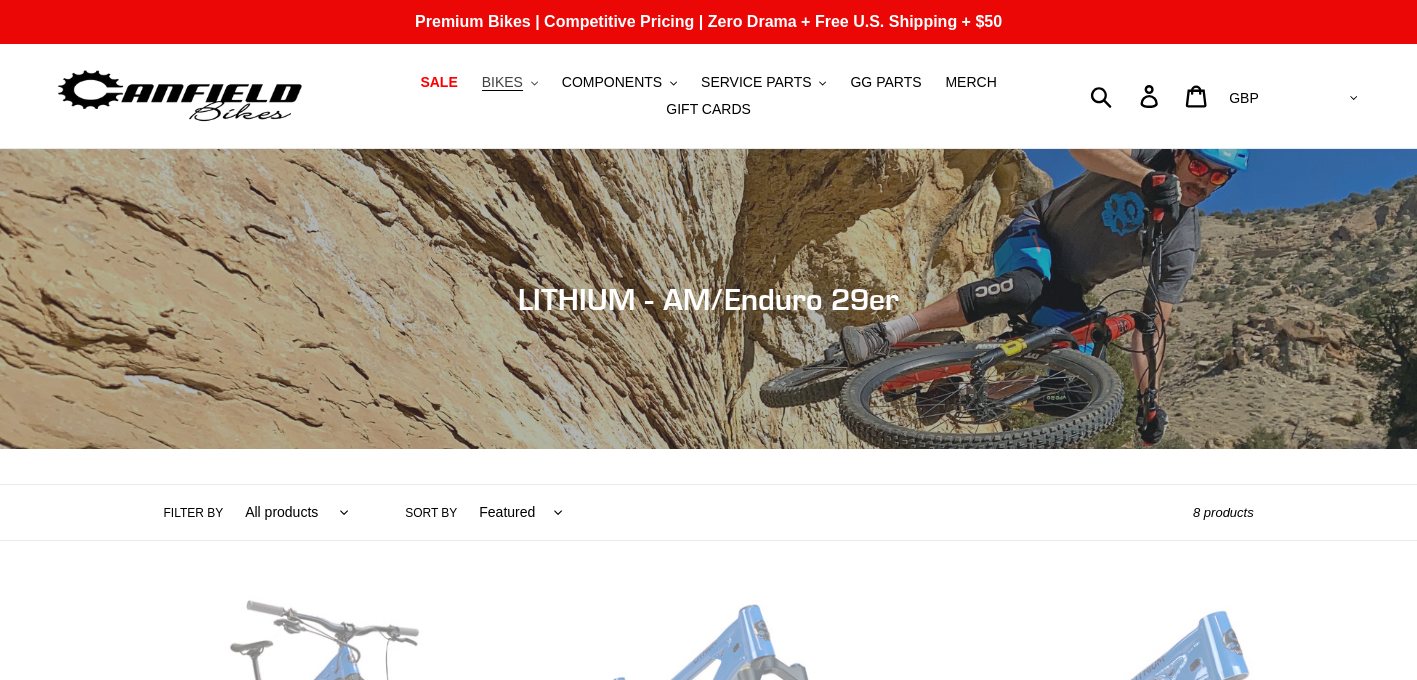 click on "BIKES .cls-1{fill:#231f20}" at bounding box center (510, 82) 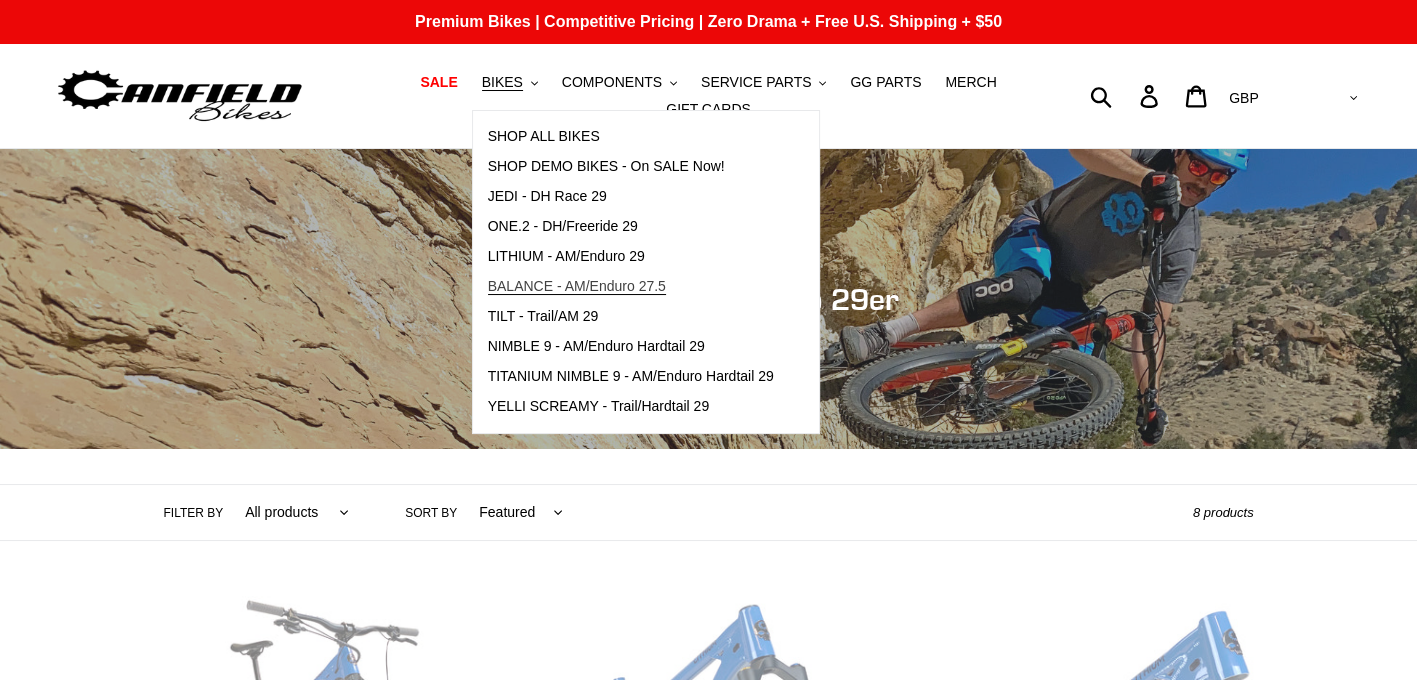 click on "BALANCE - AM/Enduro 27.5" at bounding box center [577, 286] 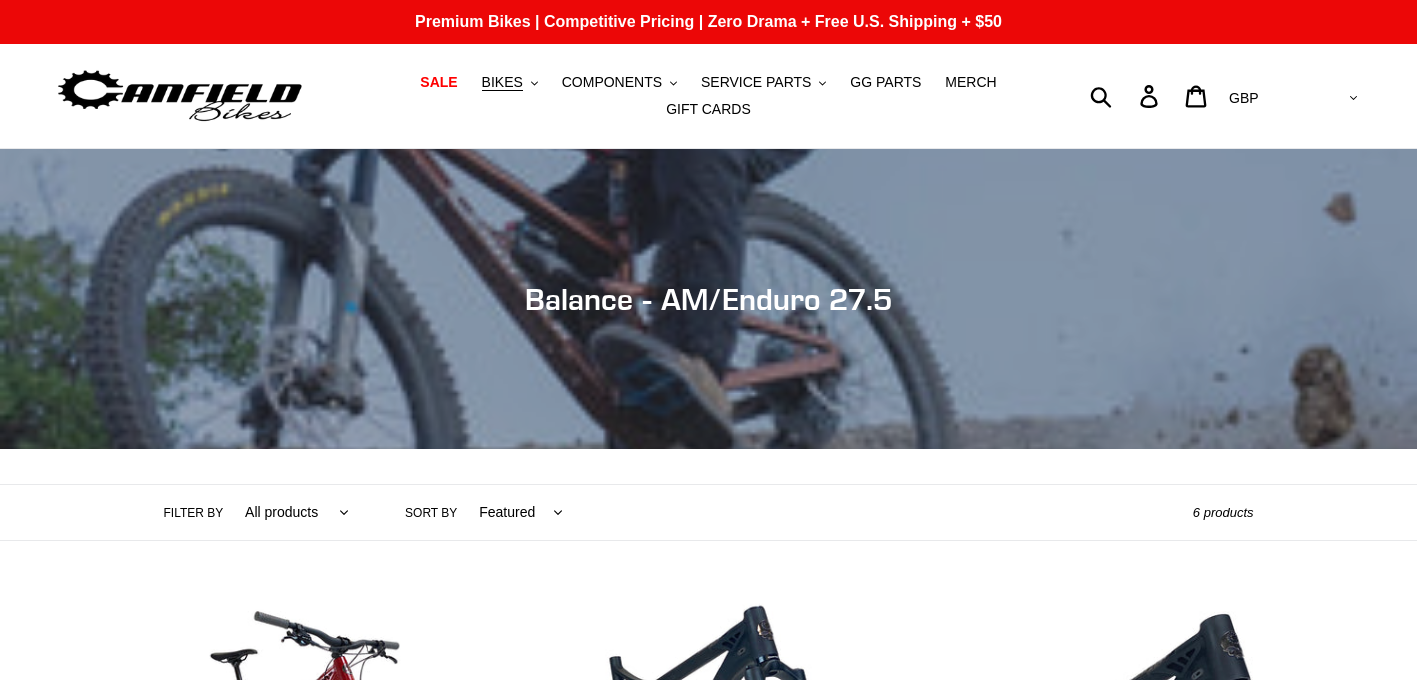 scroll, scrollTop: 0, scrollLeft: 0, axis: both 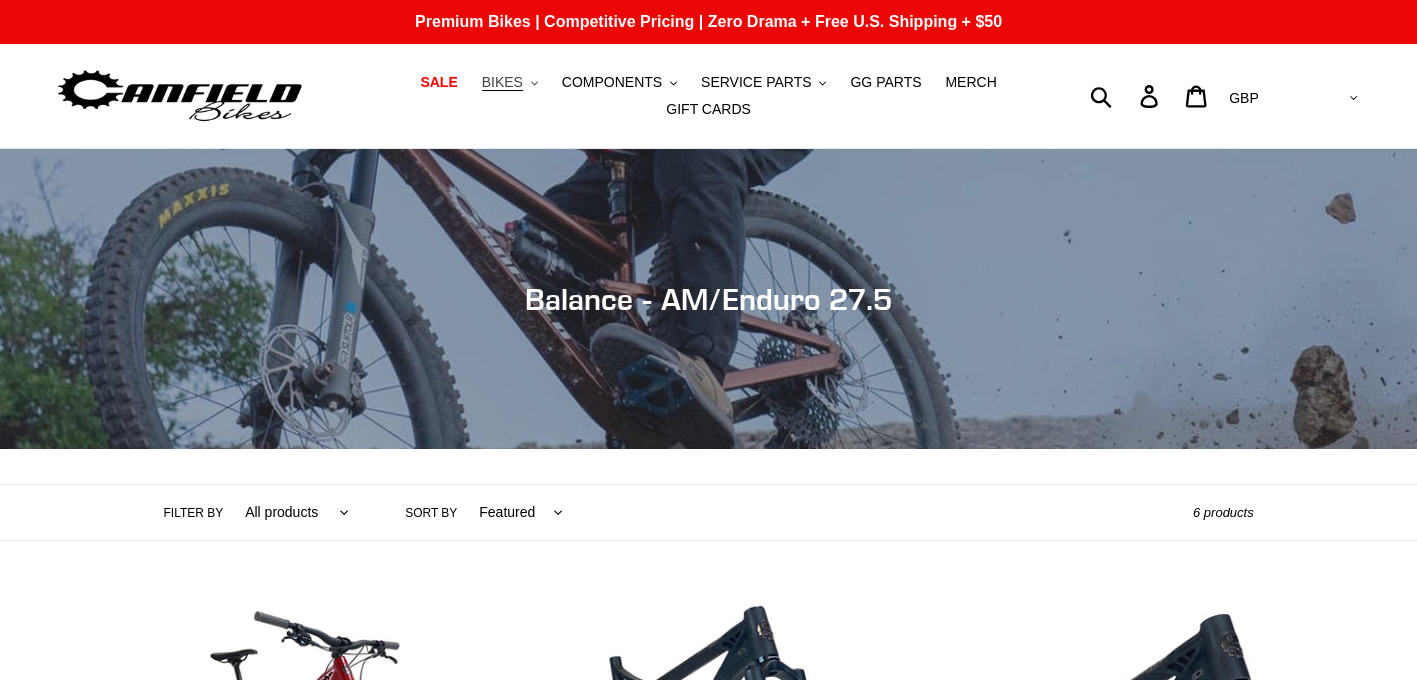 click on "BIKES" at bounding box center [502, 82] 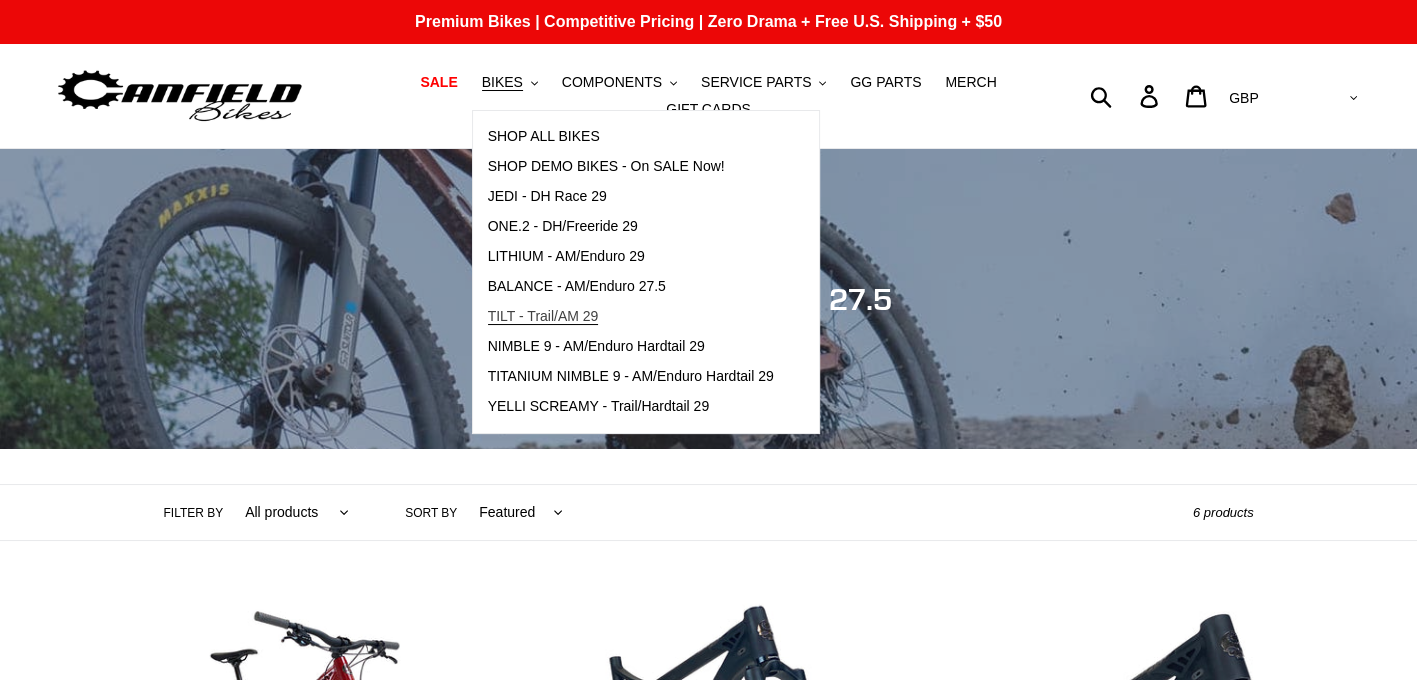 click on "TILT - Trail/AM 29" at bounding box center (543, 316) 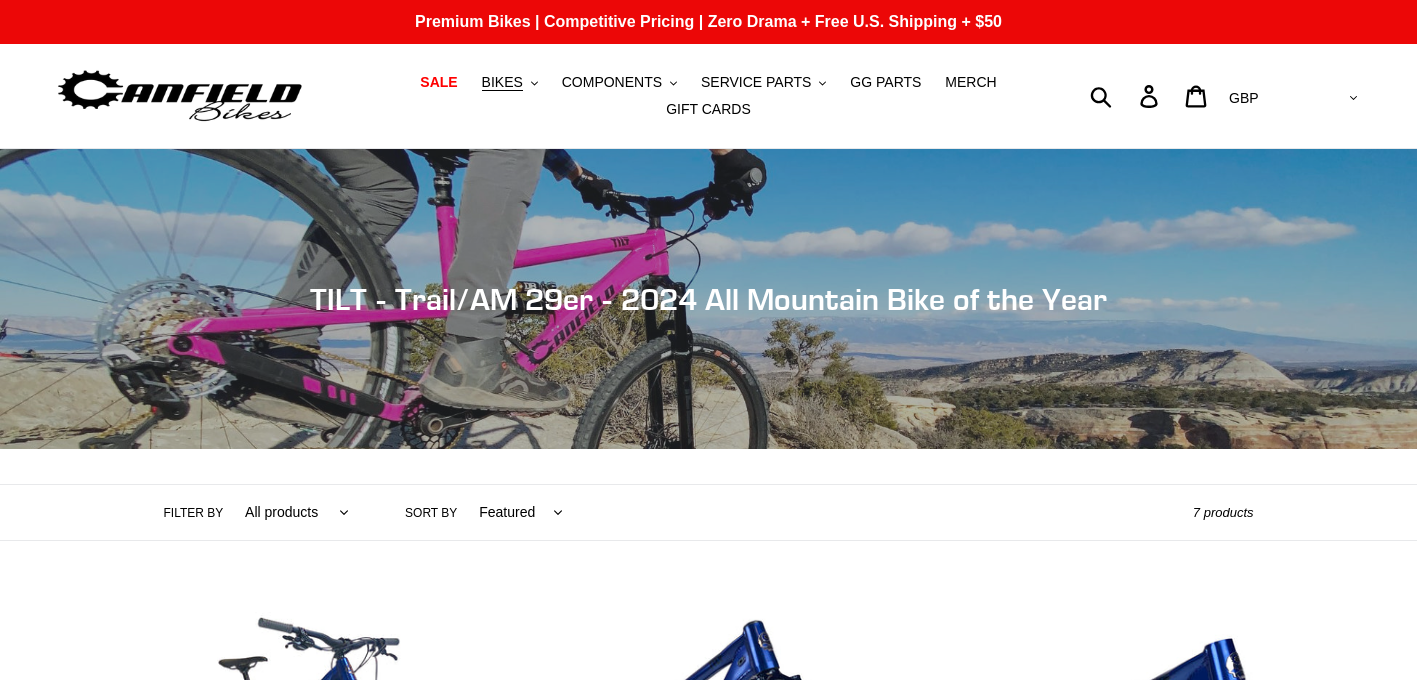 scroll, scrollTop: 0, scrollLeft: 0, axis: both 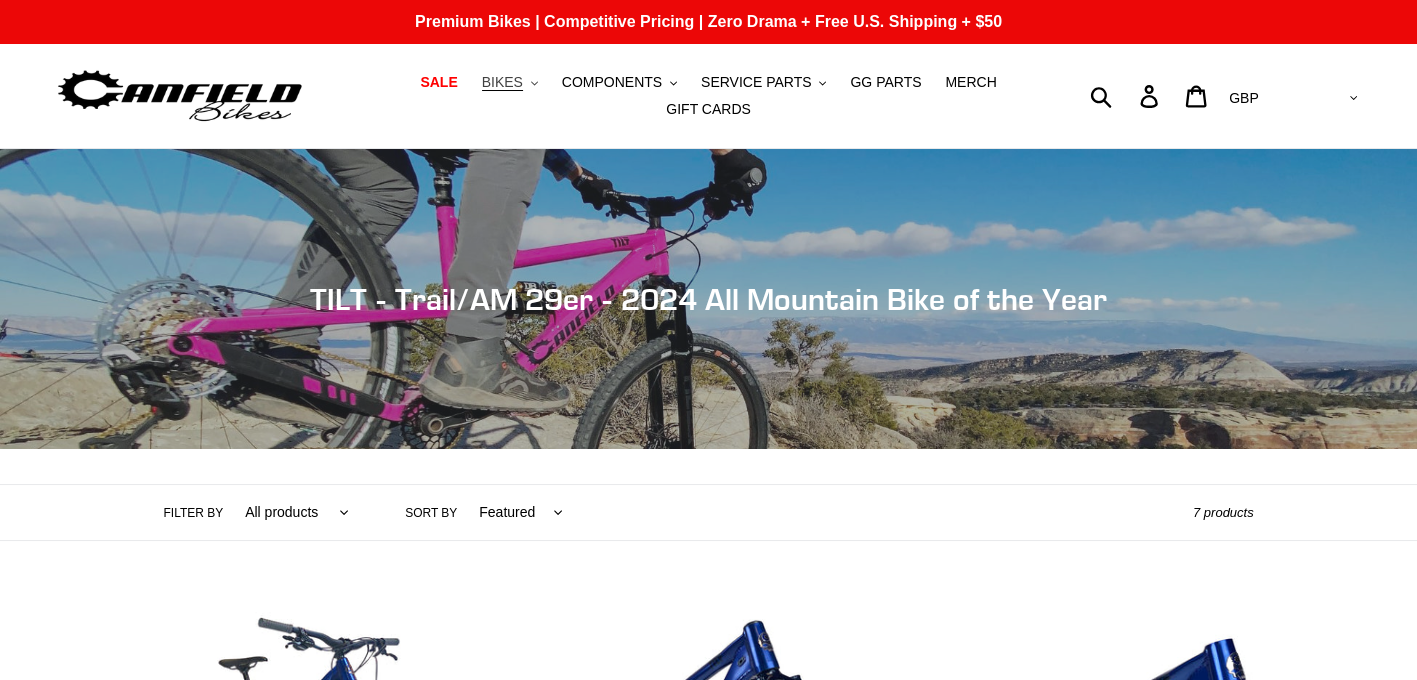 click 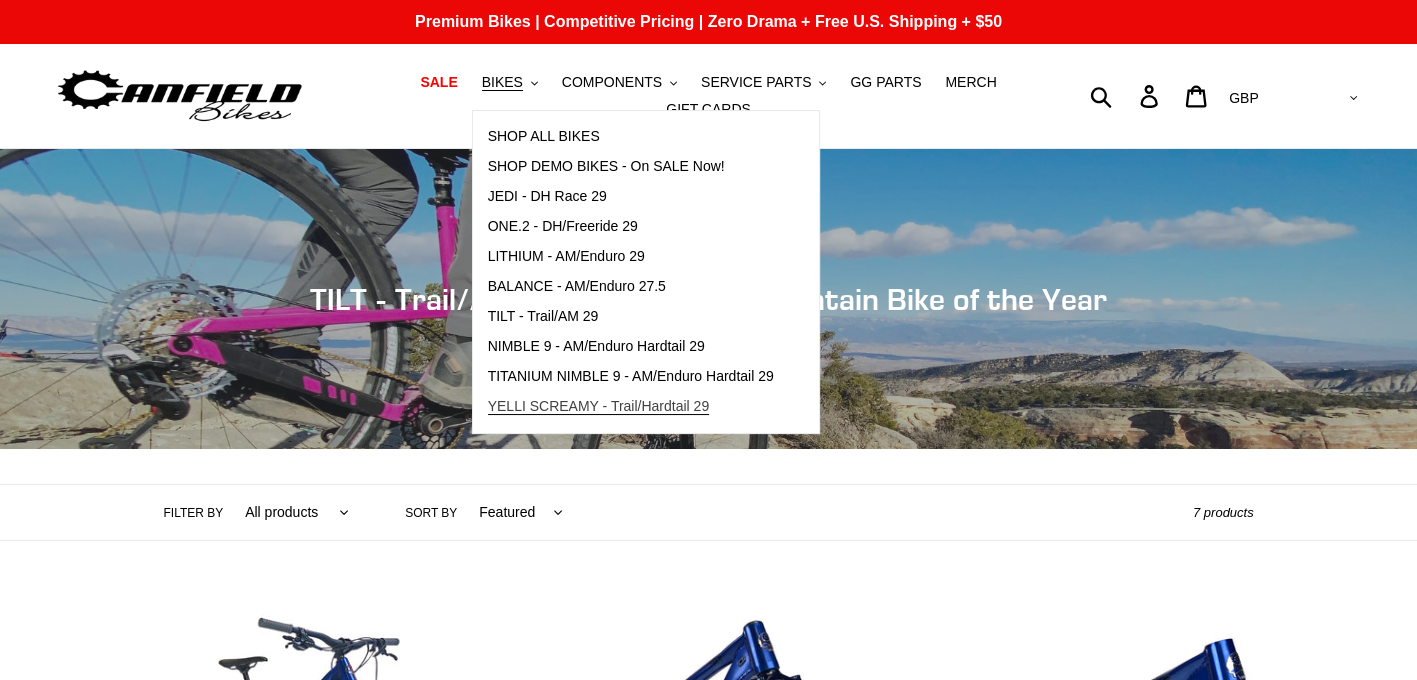 click on "YELLI SCREAMY - Trail/Hardtail 29" at bounding box center [599, 406] 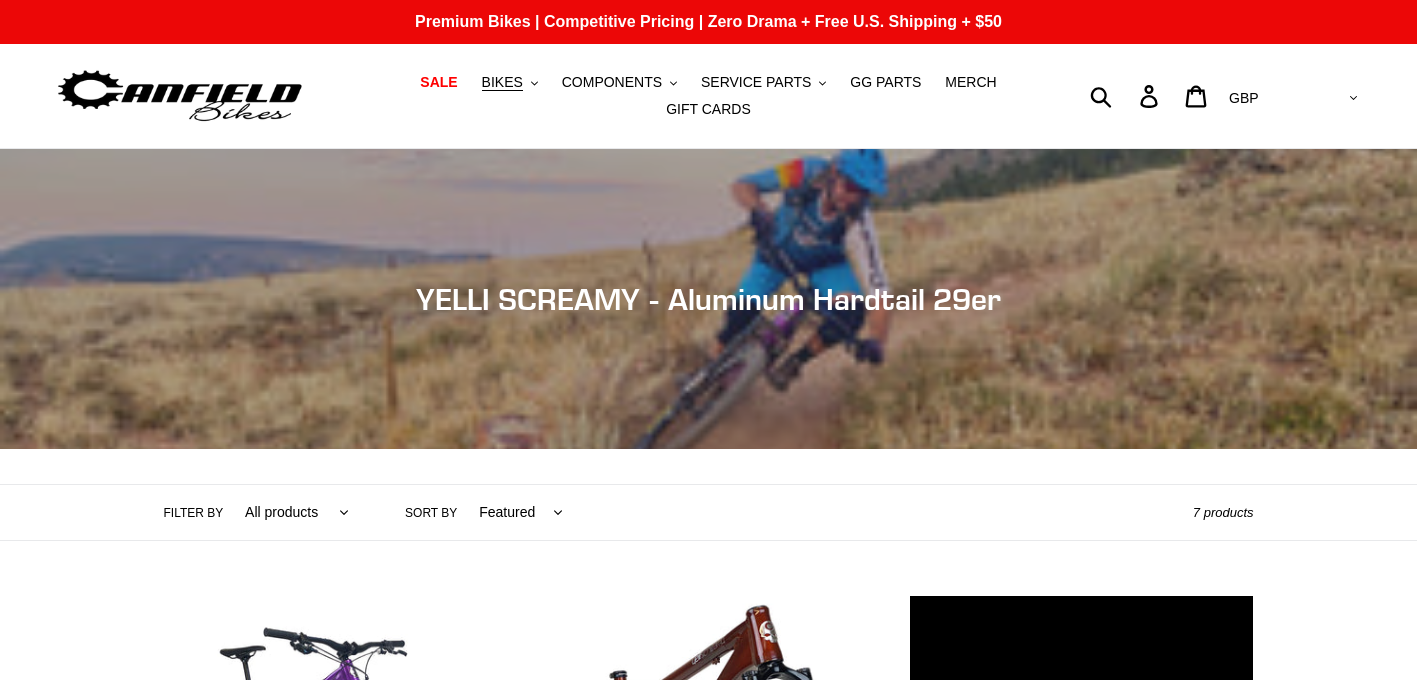 scroll, scrollTop: 0, scrollLeft: 0, axis: both 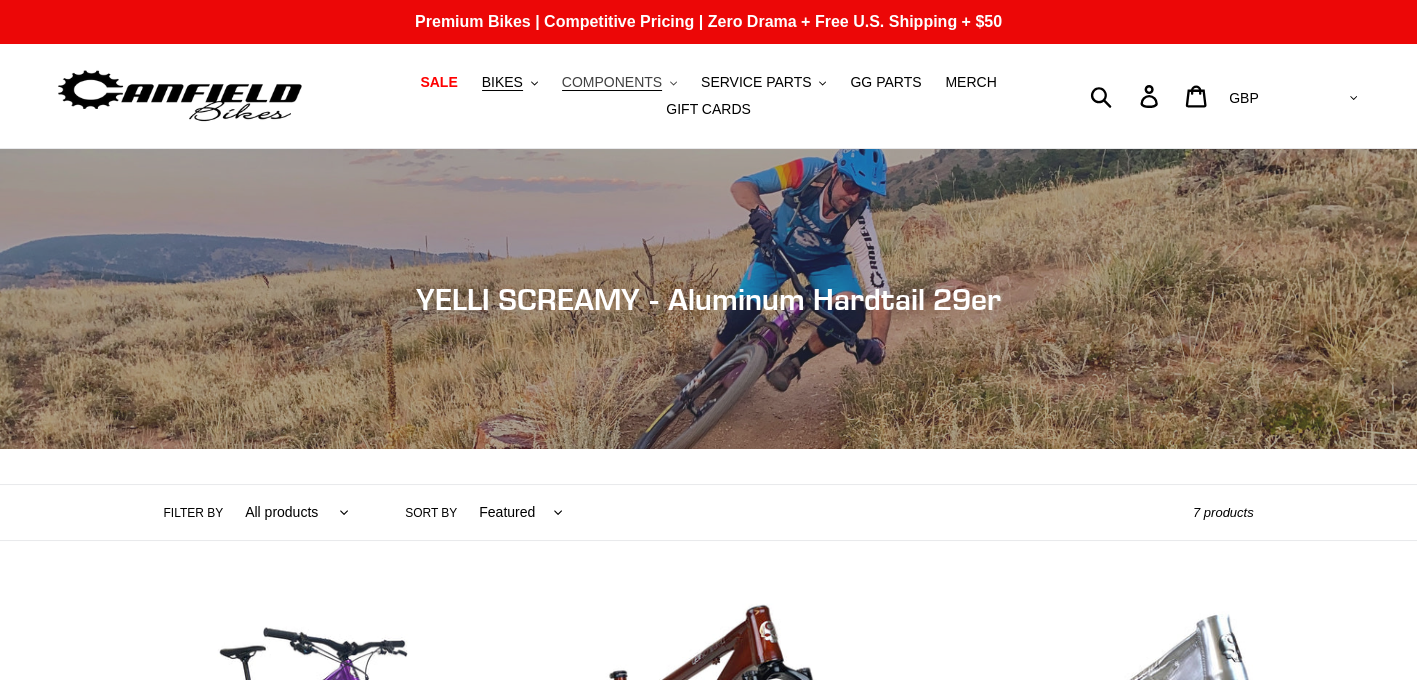 click on "COMPONENTS" at bounding box center (612, 82) 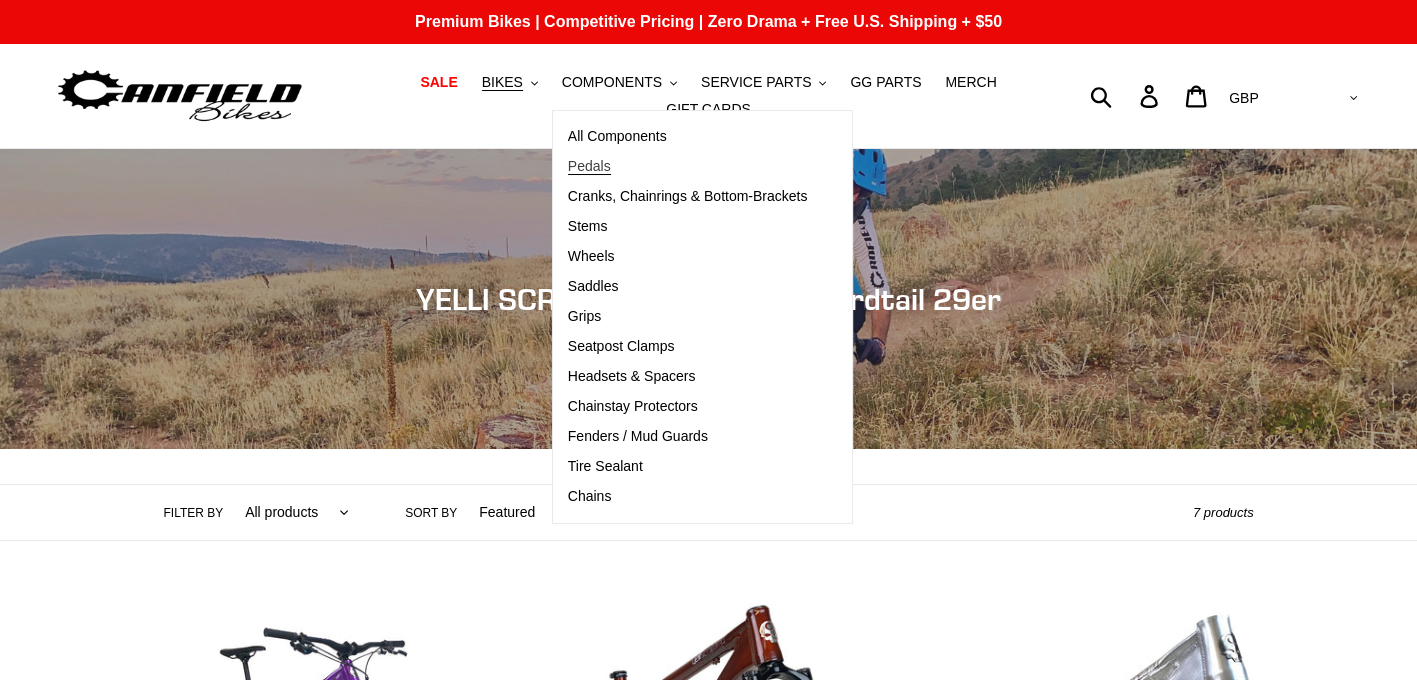 click on "Pedals" at bounding box center (688, 167) 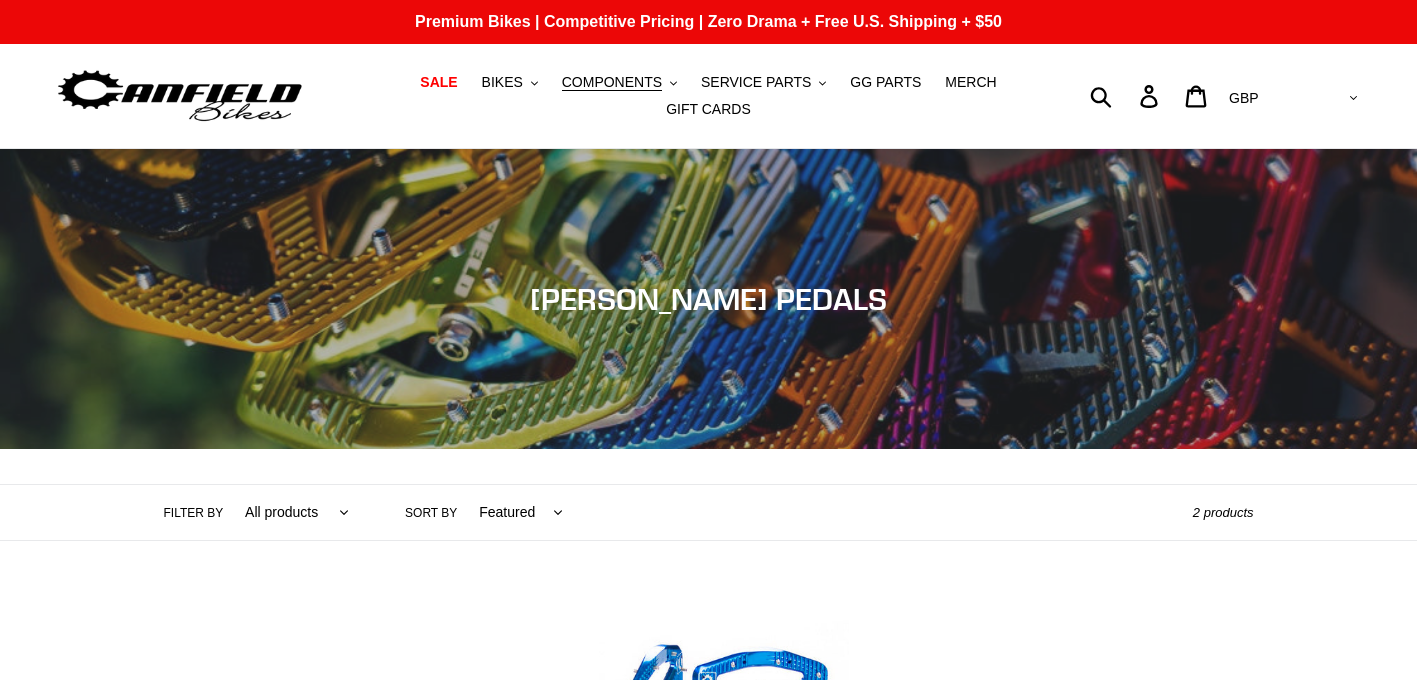 scroll, scrollTop: 0, scrollLeft: 0, axis: both 